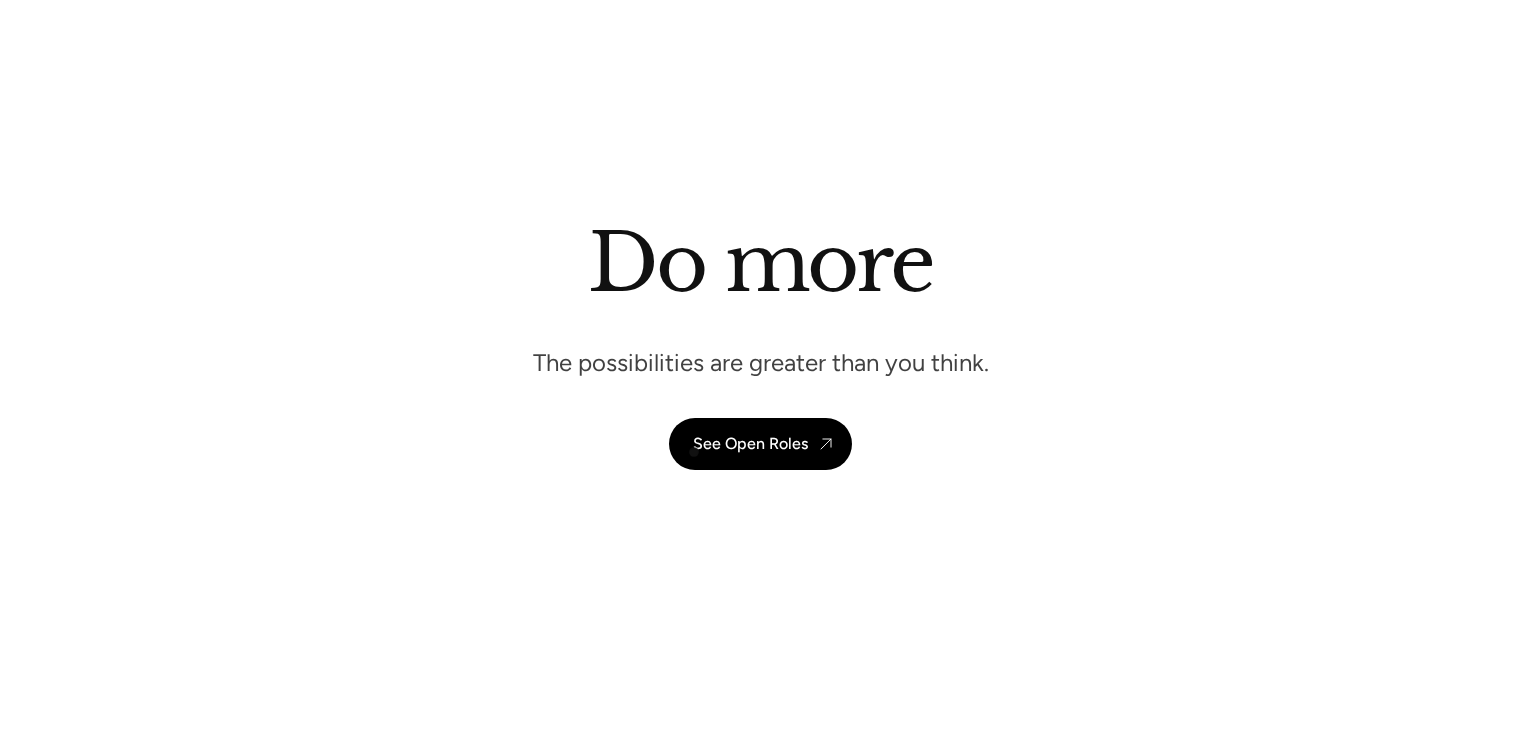 scroll, scrollTop: 5361, scrollLeft: 0, axis: vertical 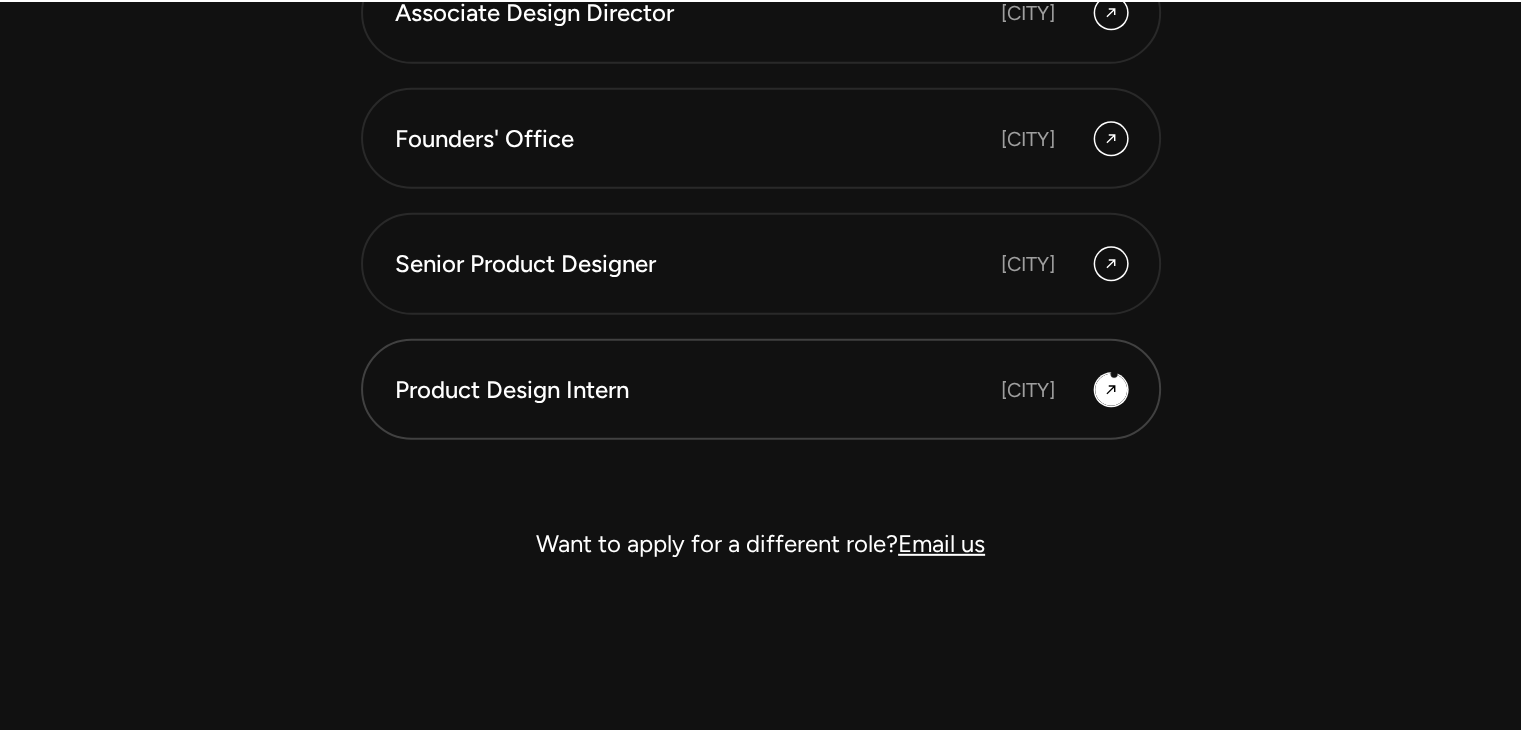click 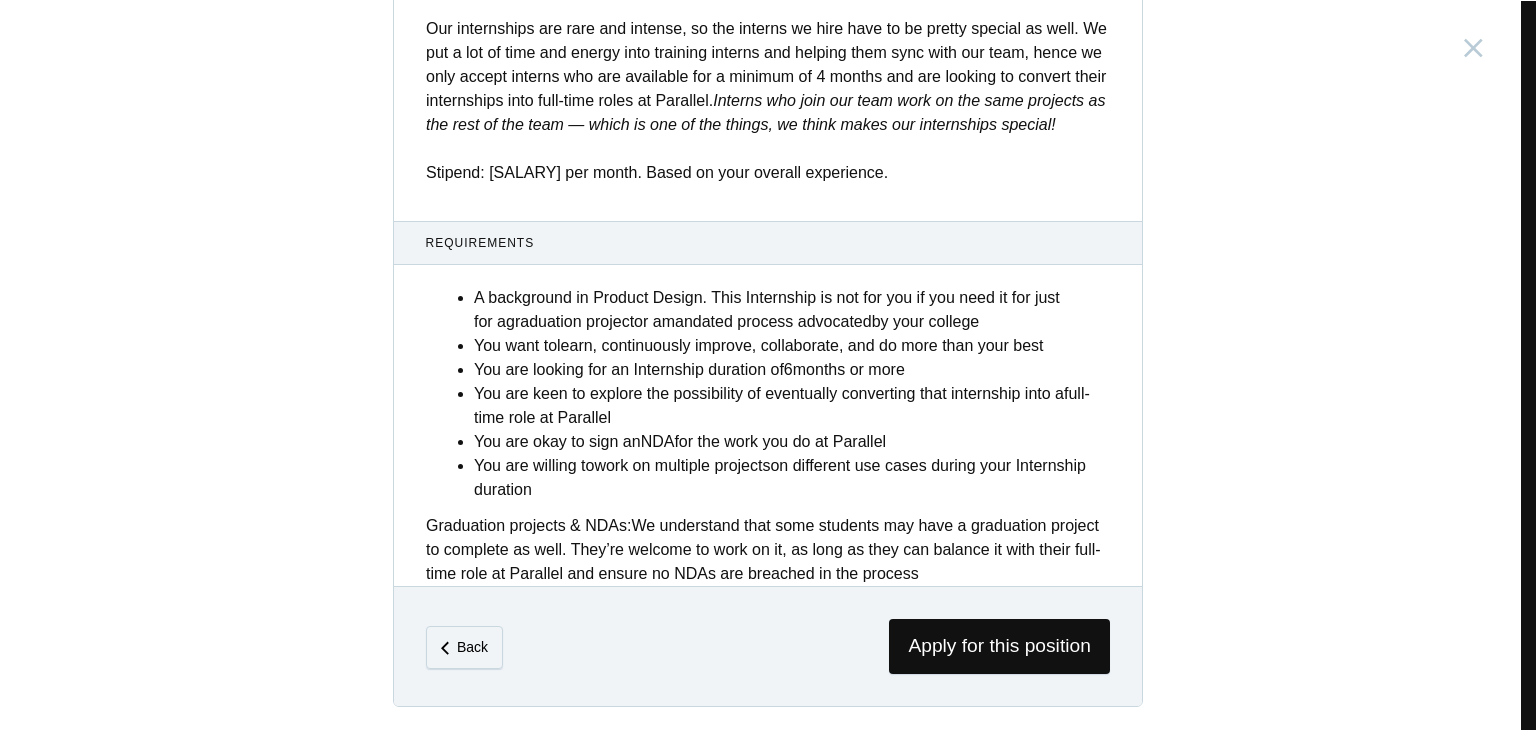 scroll, scrollTop: 784, scrollLeft: 0, axis: vertical 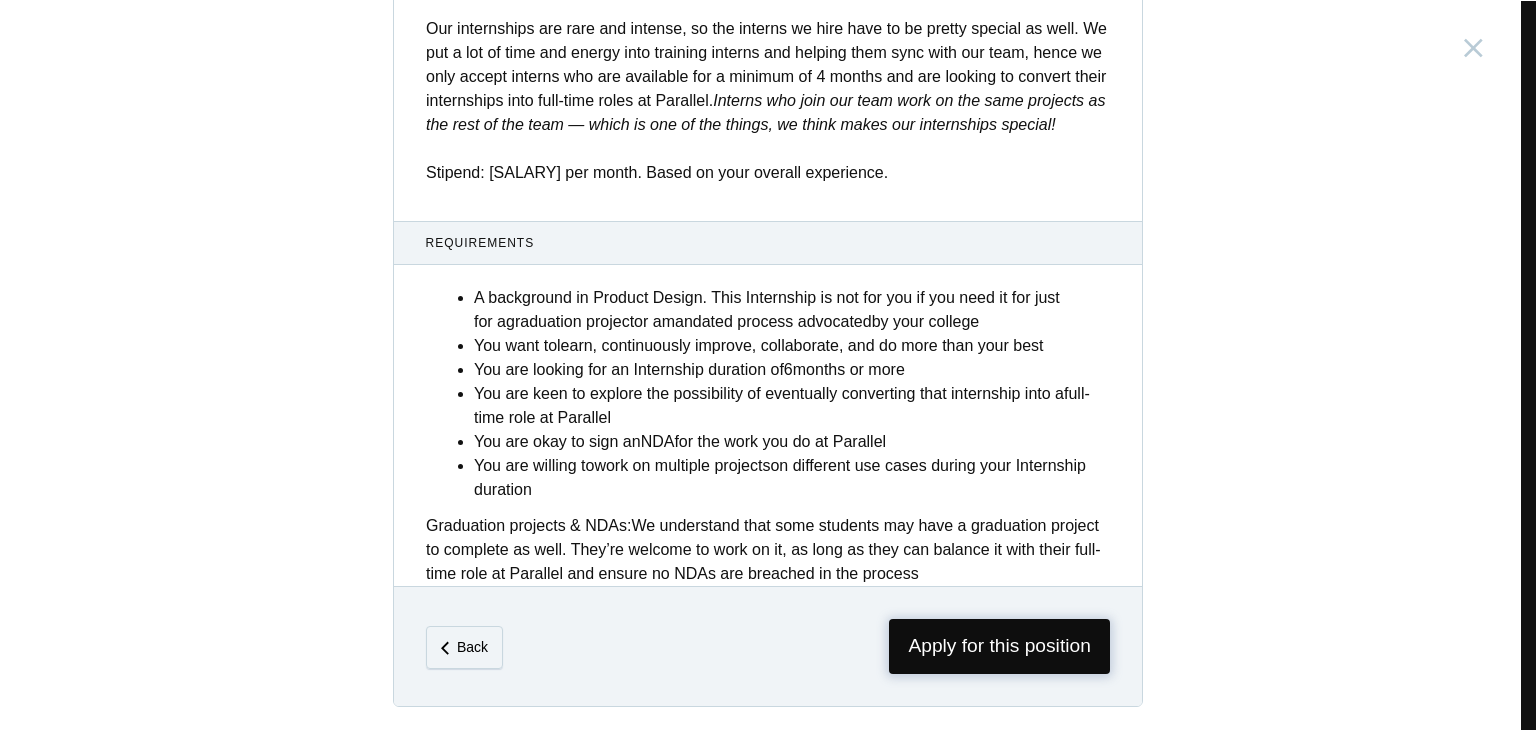 click on "Apply for this position" at bounding box center [999, 646] 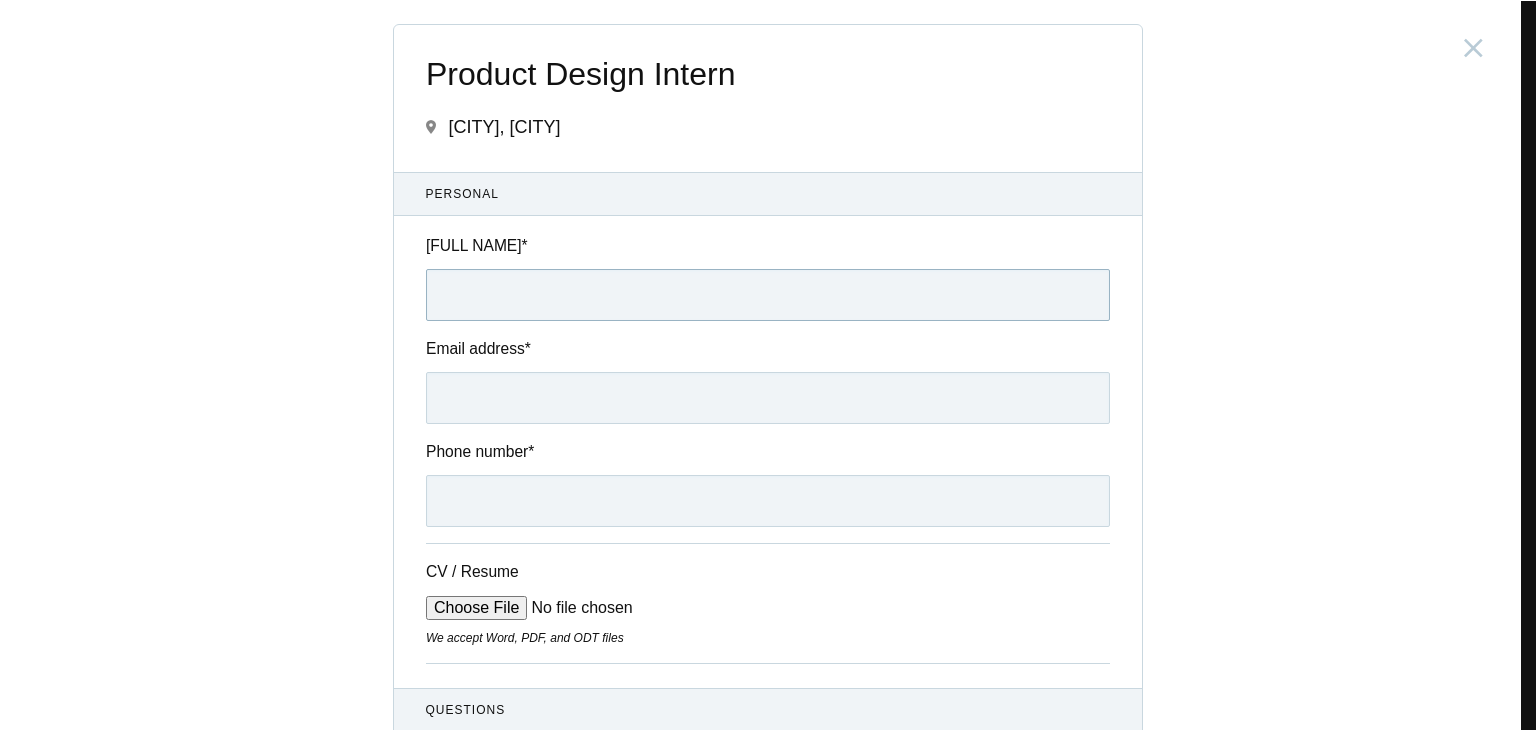 click on "Full name  *" at bounding box center [768, 295] 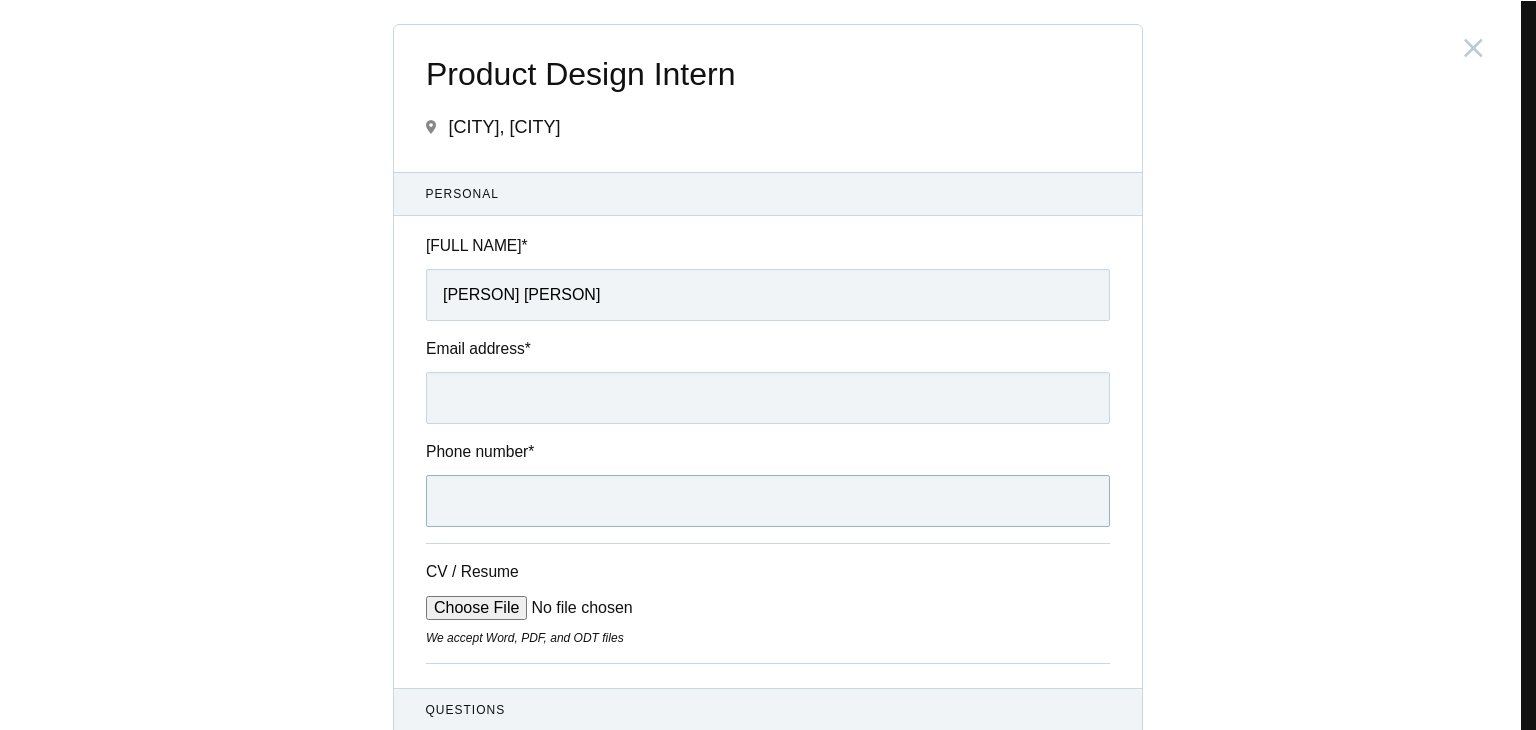 type on "[PHONE]" 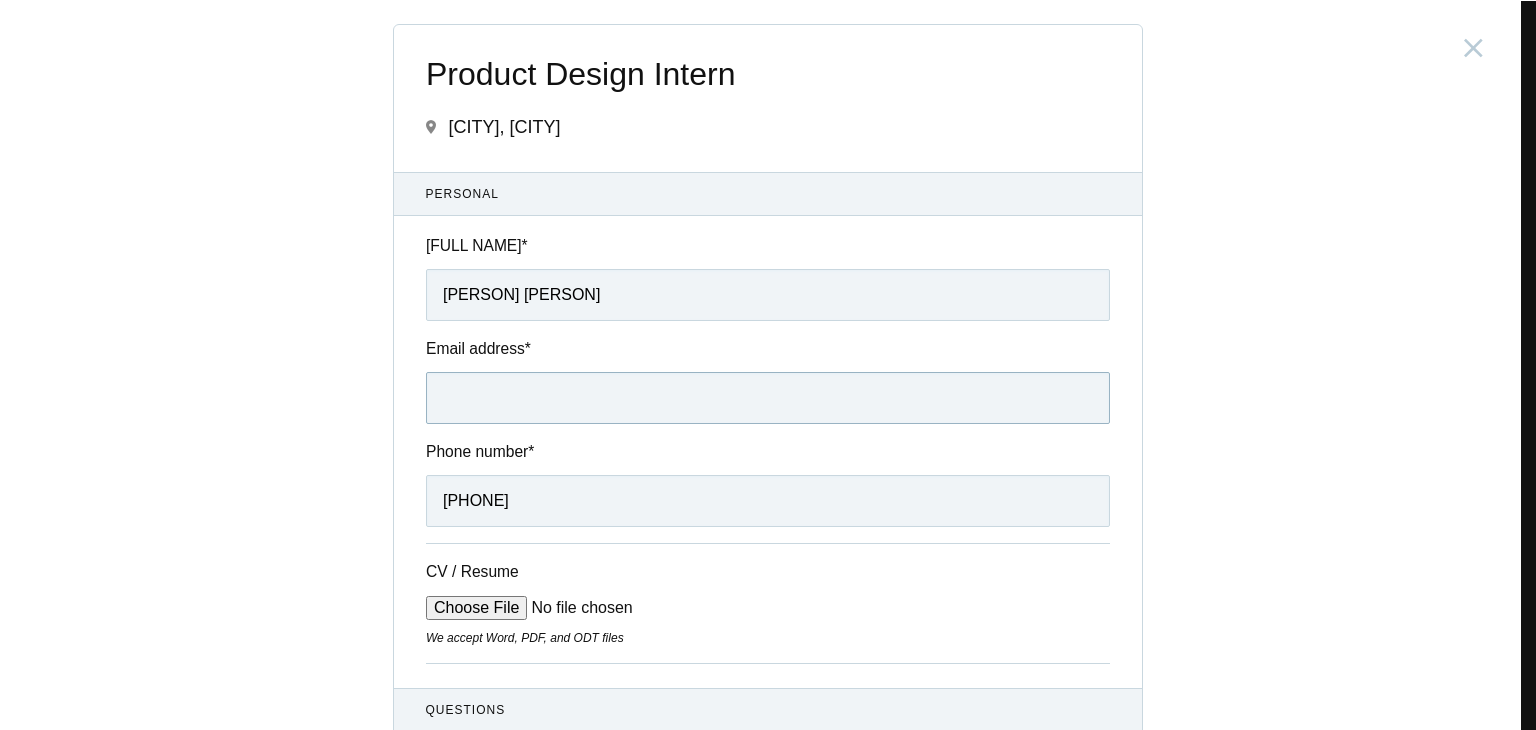click on "Email address  *" at bounding box center (768, 398) 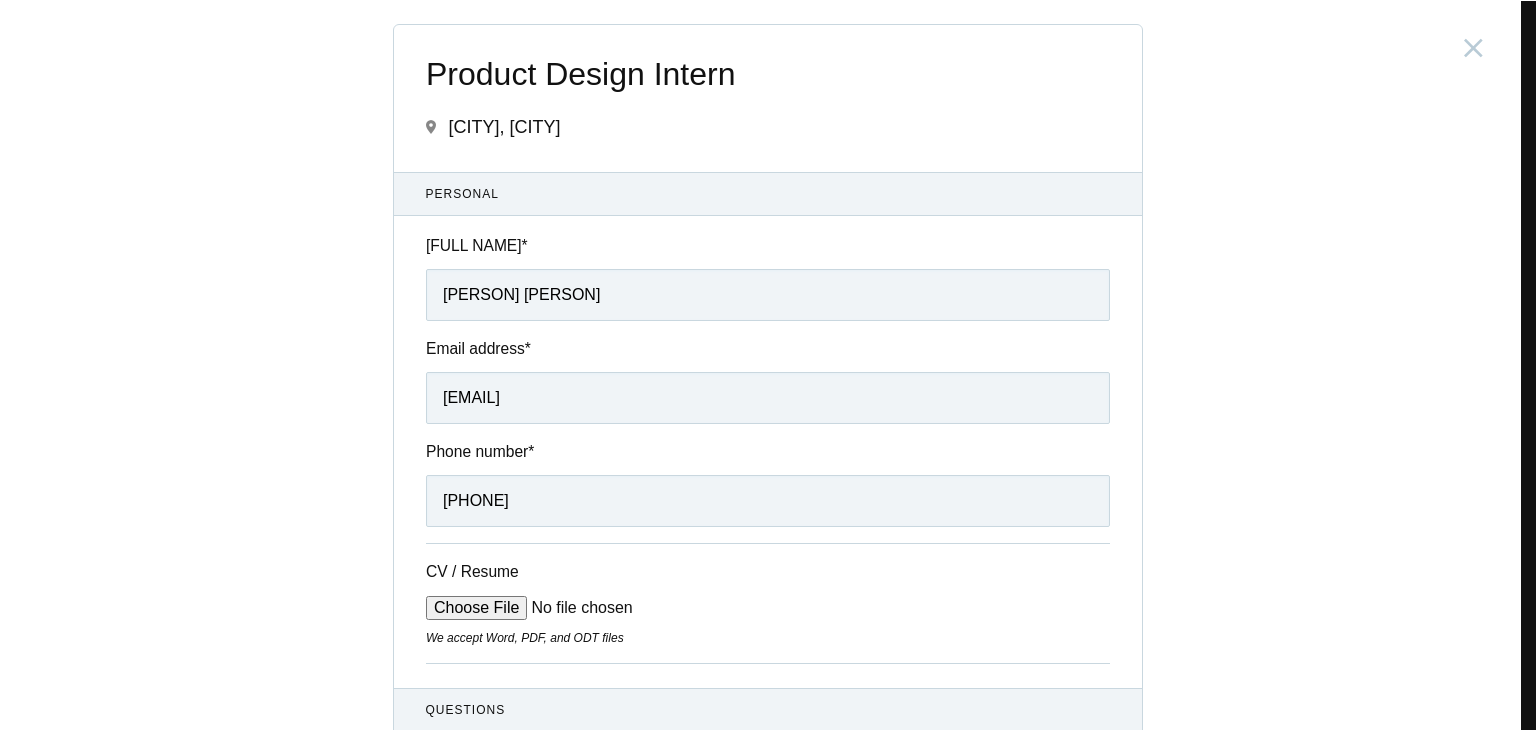 click on "CV / Resume" at bounding box center [577, 608] 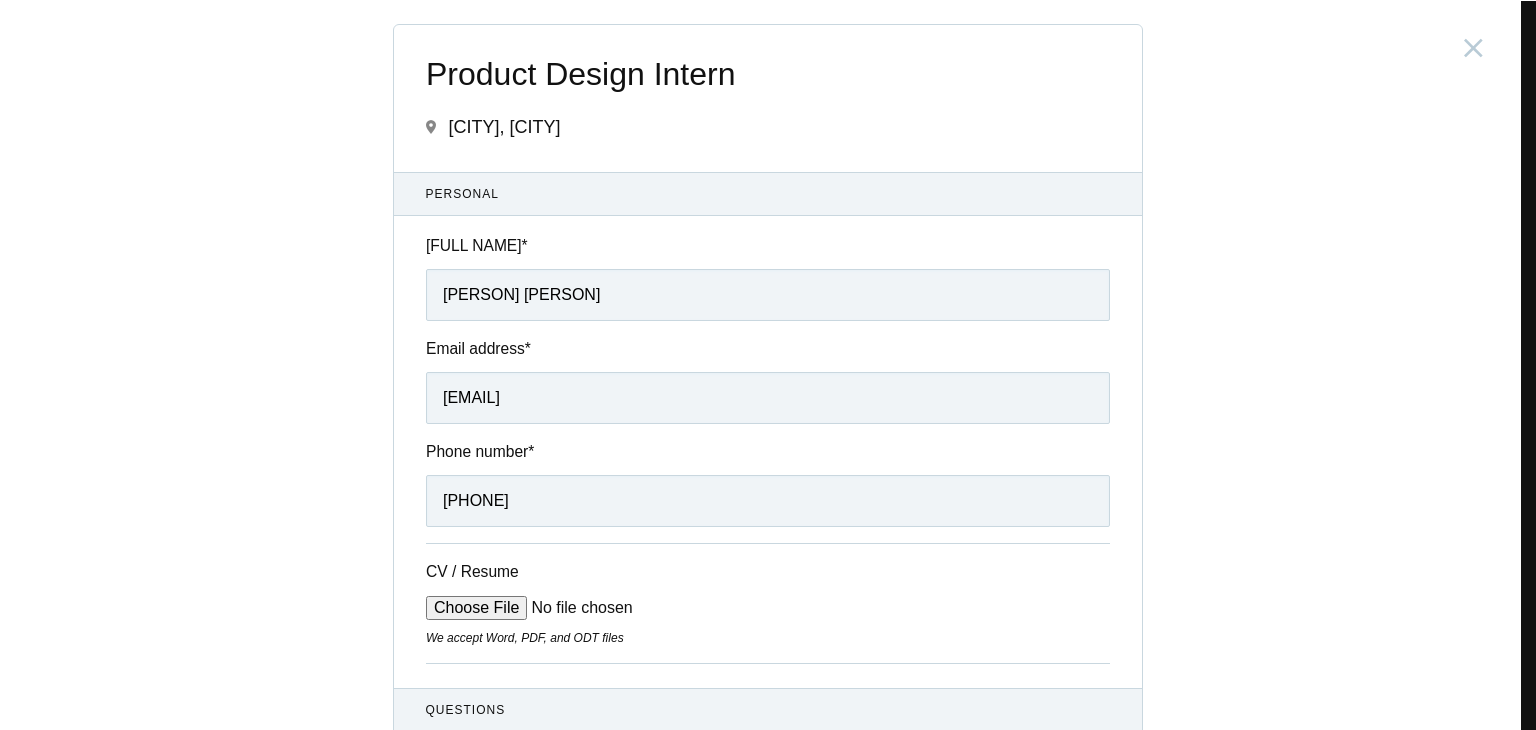 type on "C:\fakepath\[FILENAME].pdf" 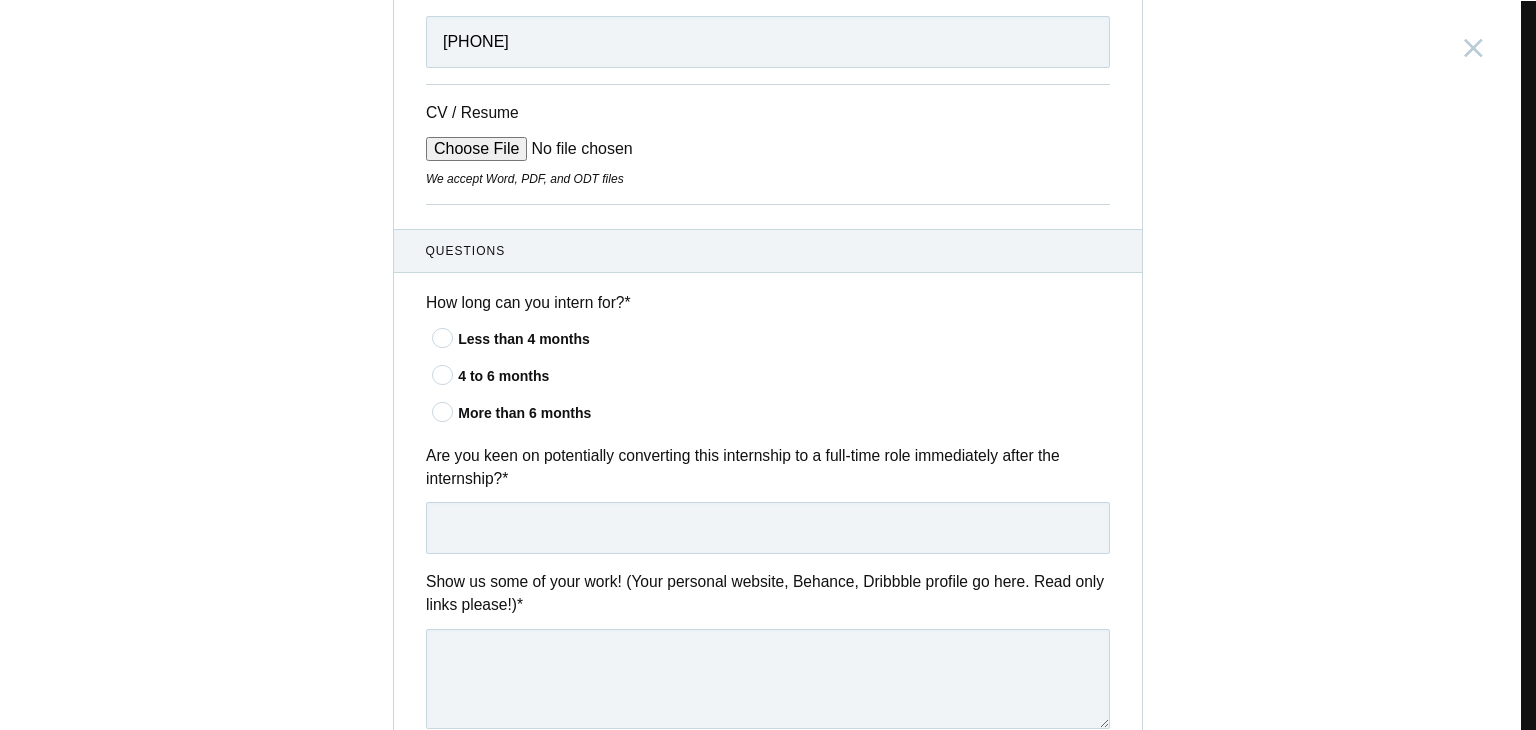 scroll, scrollTop: 460, scrollLeft: 0, axis: vertical 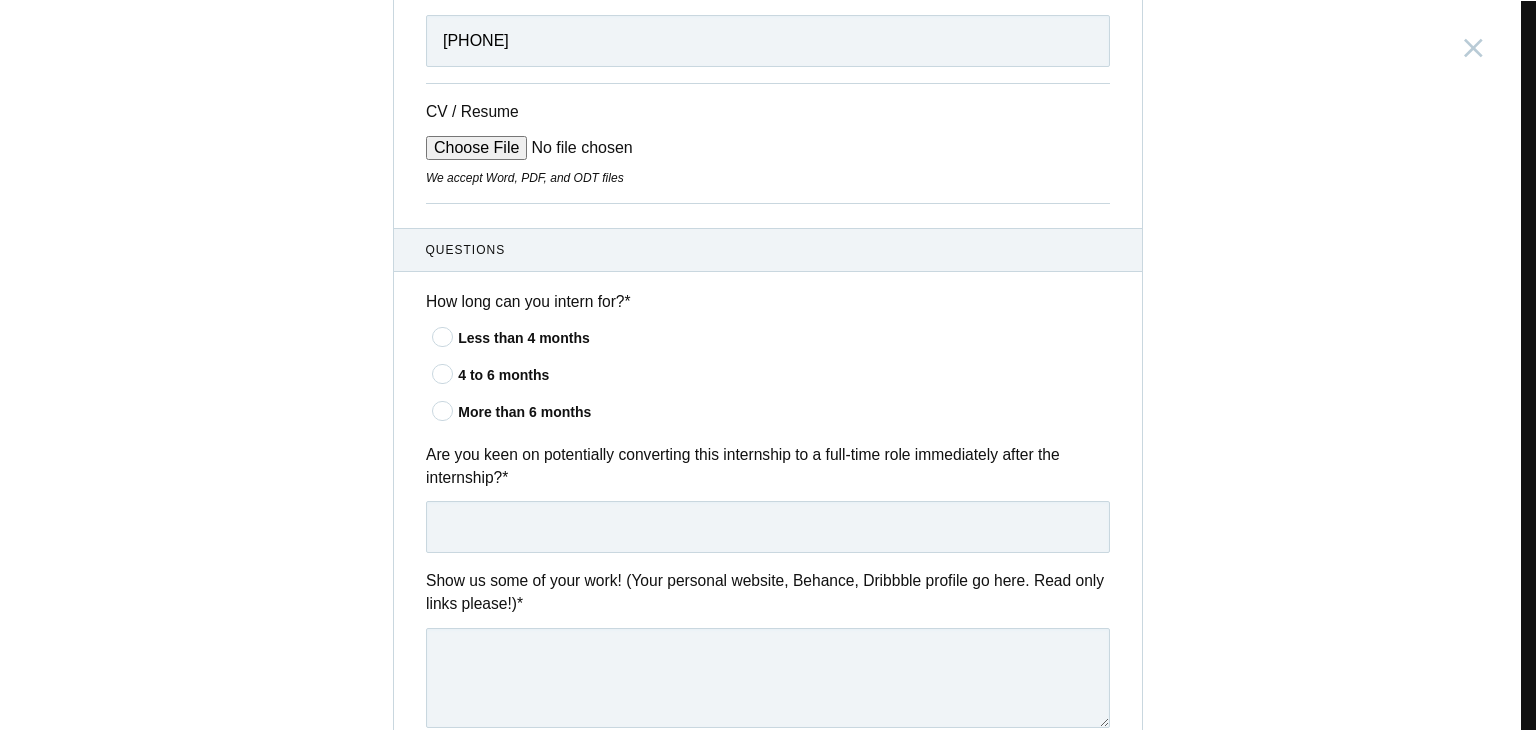click at bounding box center (443, 336) 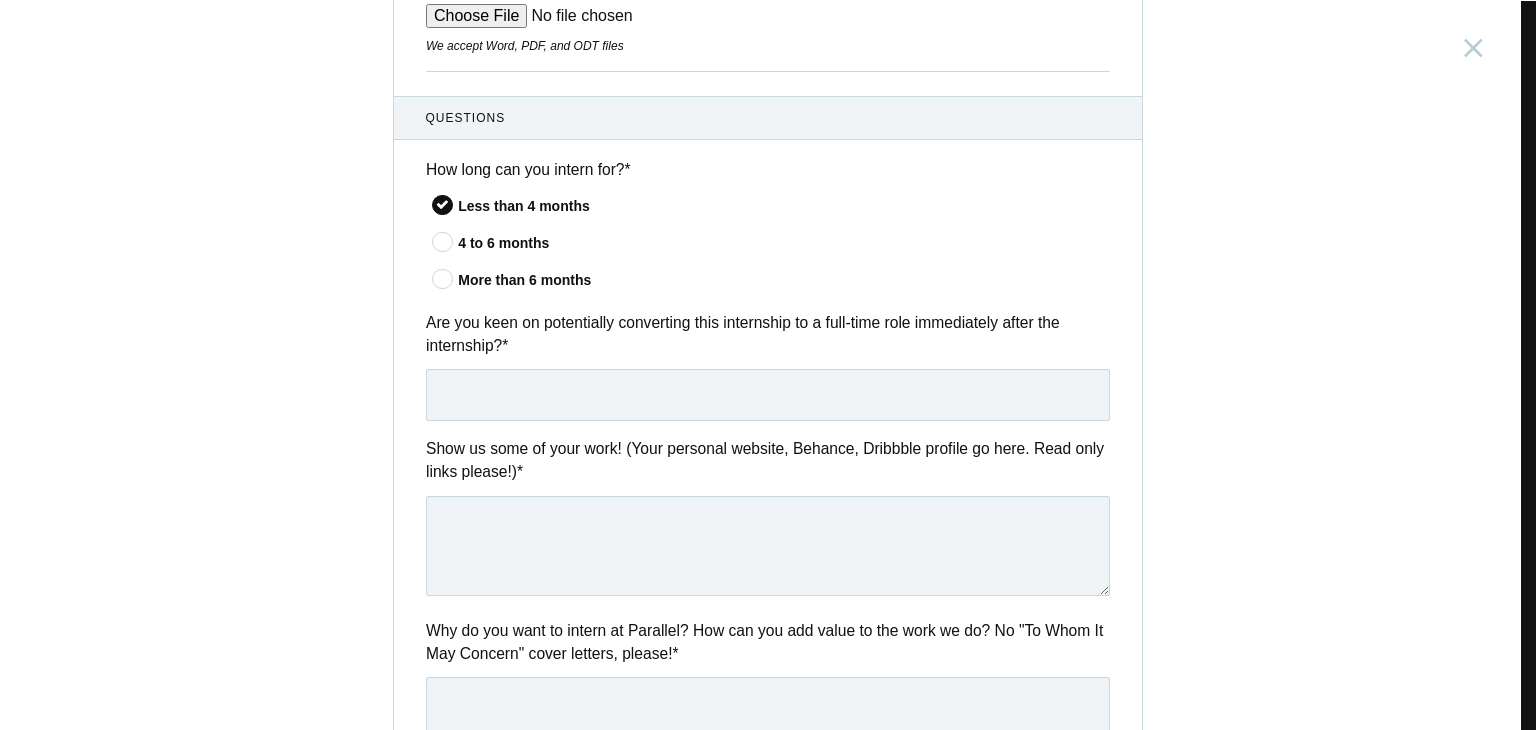 scroll, scrollTop: 596, scrollLeft: 0, axis: vertical 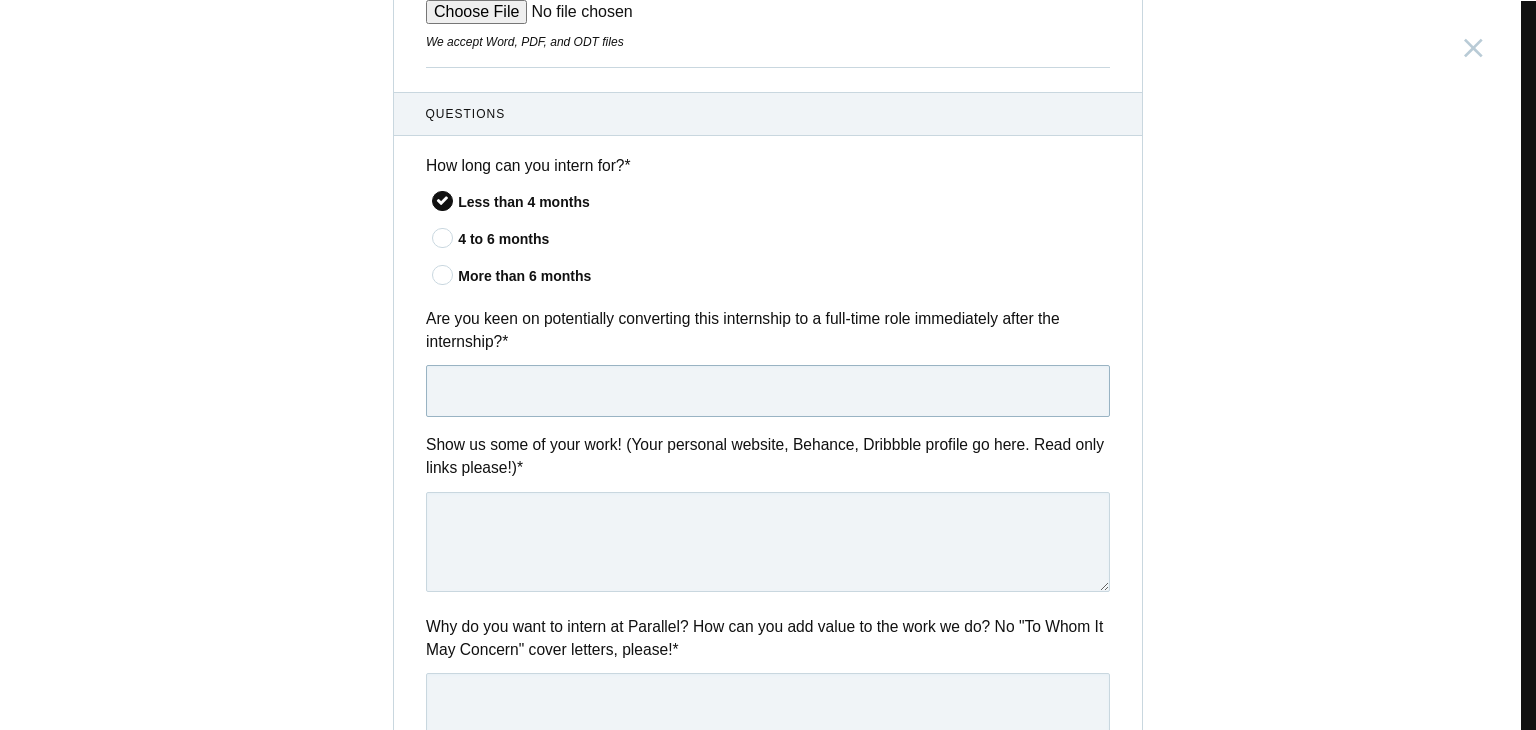 click at bounding box center (768, 391) 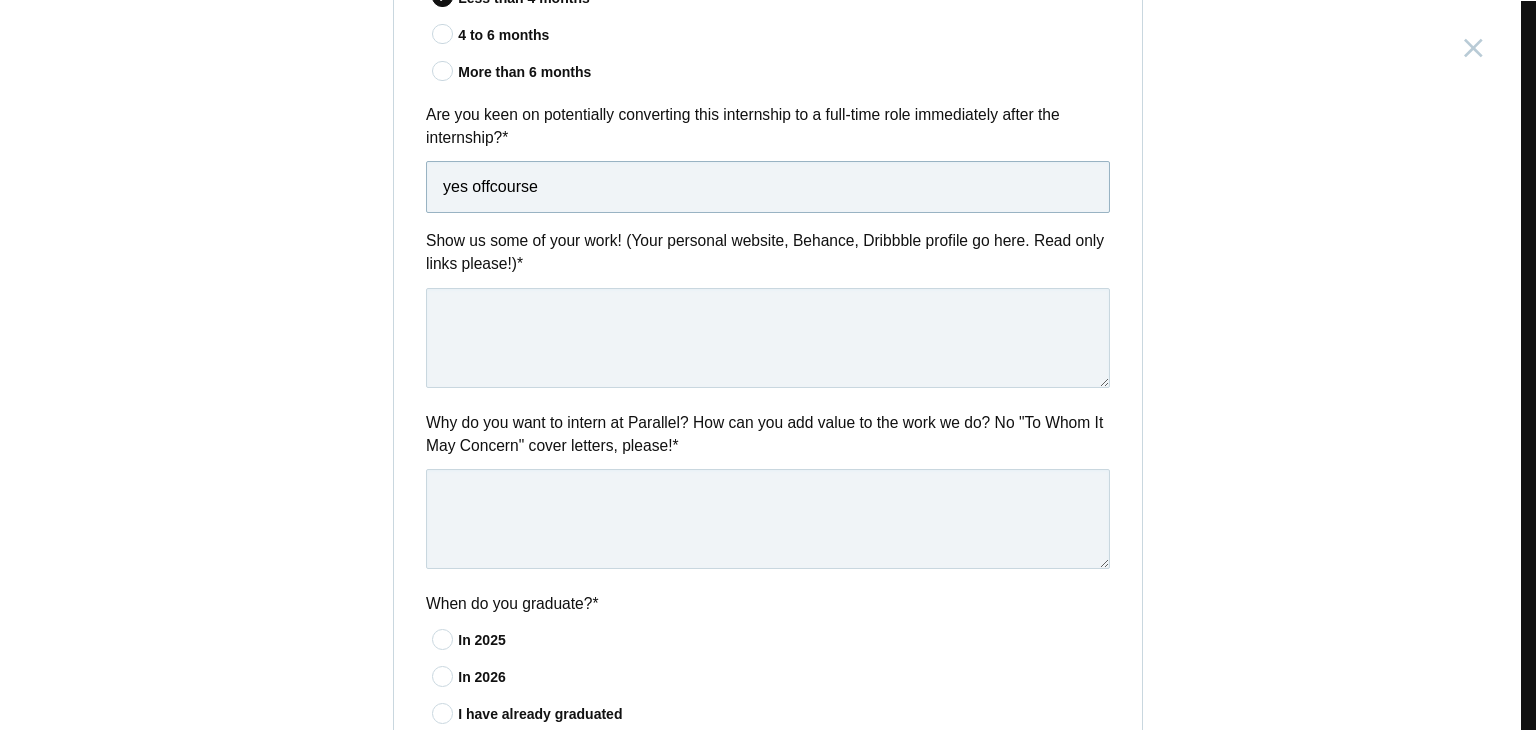 scroll, scrollTop: 800, scrollLeft: 0, axis: vertical 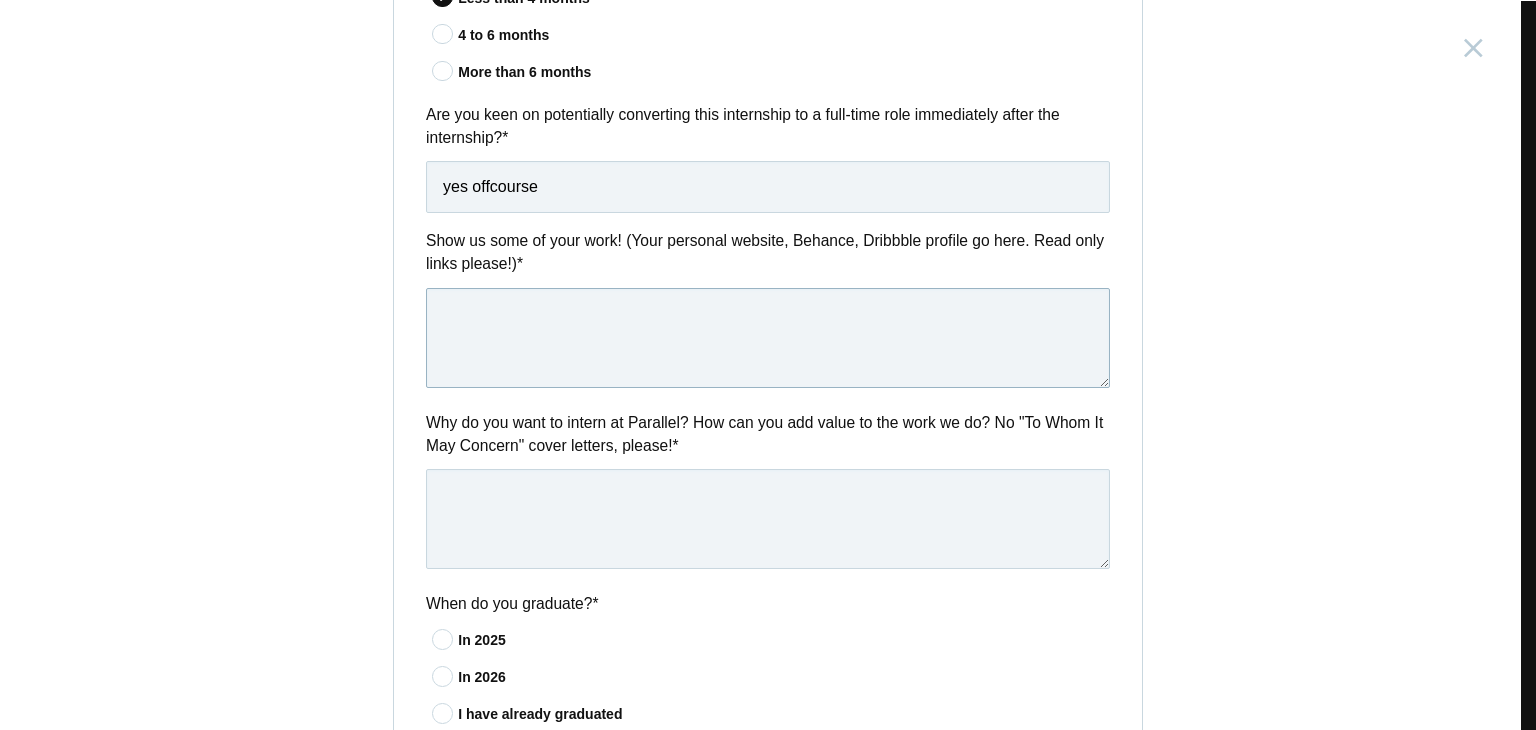 click at bounding box center (768, 338) 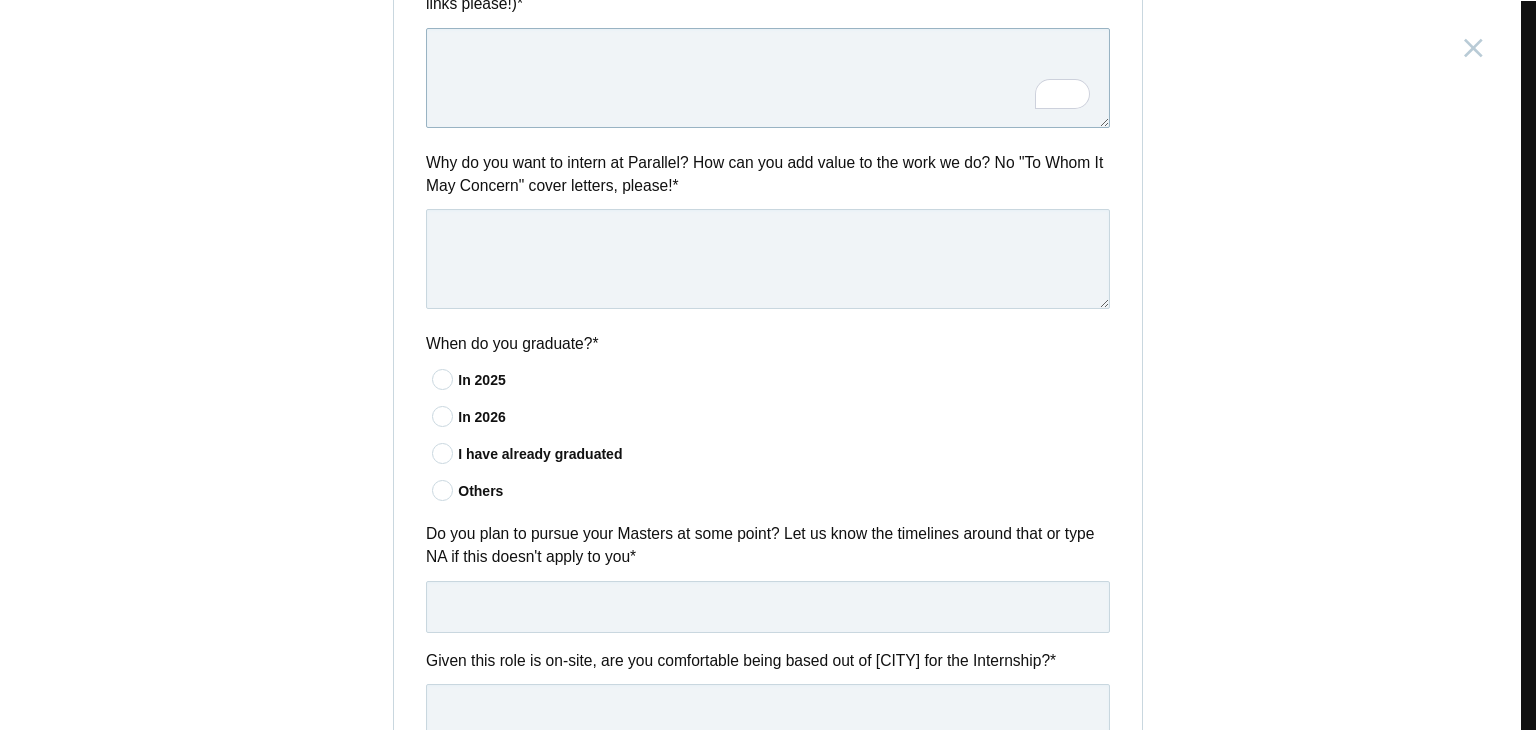 scroll, scrollTop: 1060, scrollLeft: 0, axis: vertical 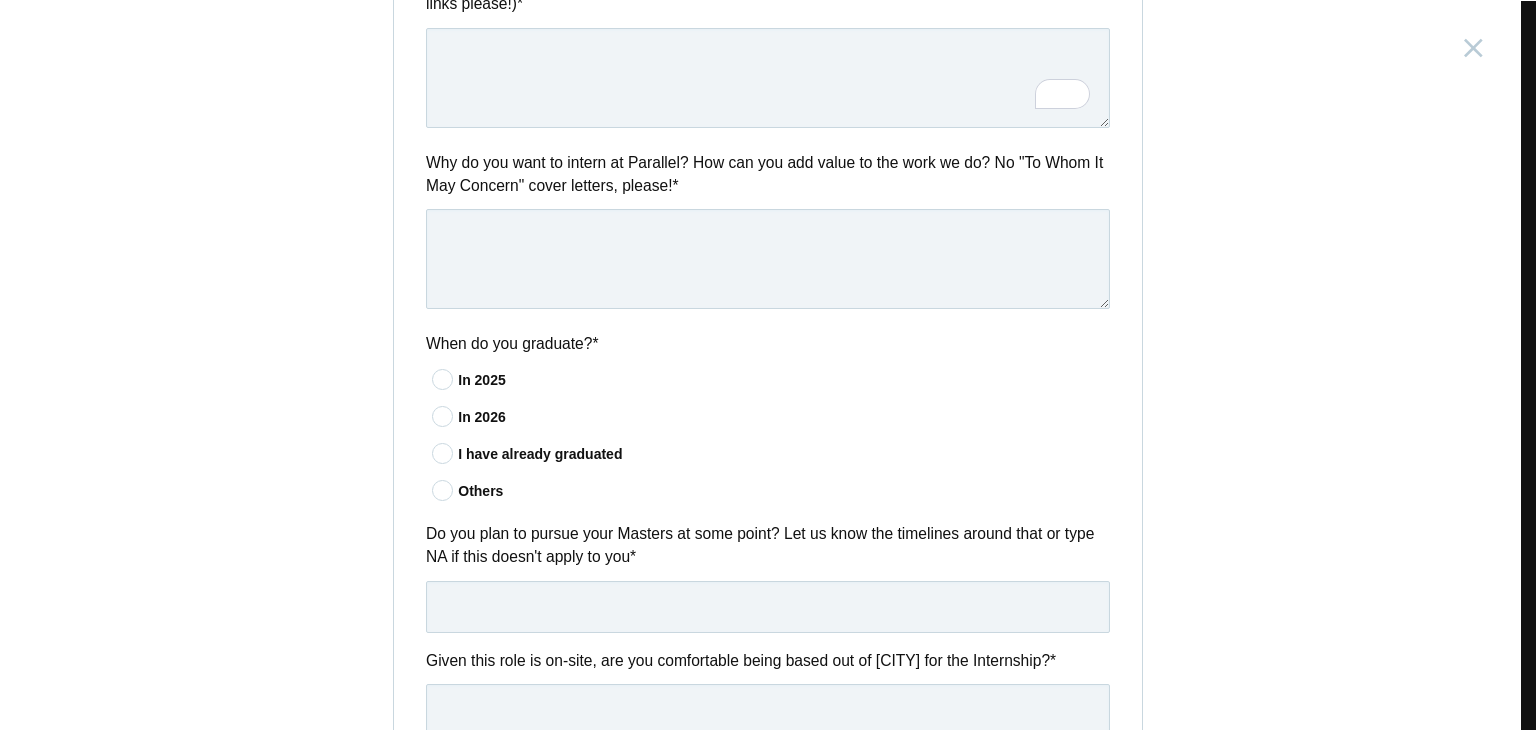 click at bounding box center (443, 453) 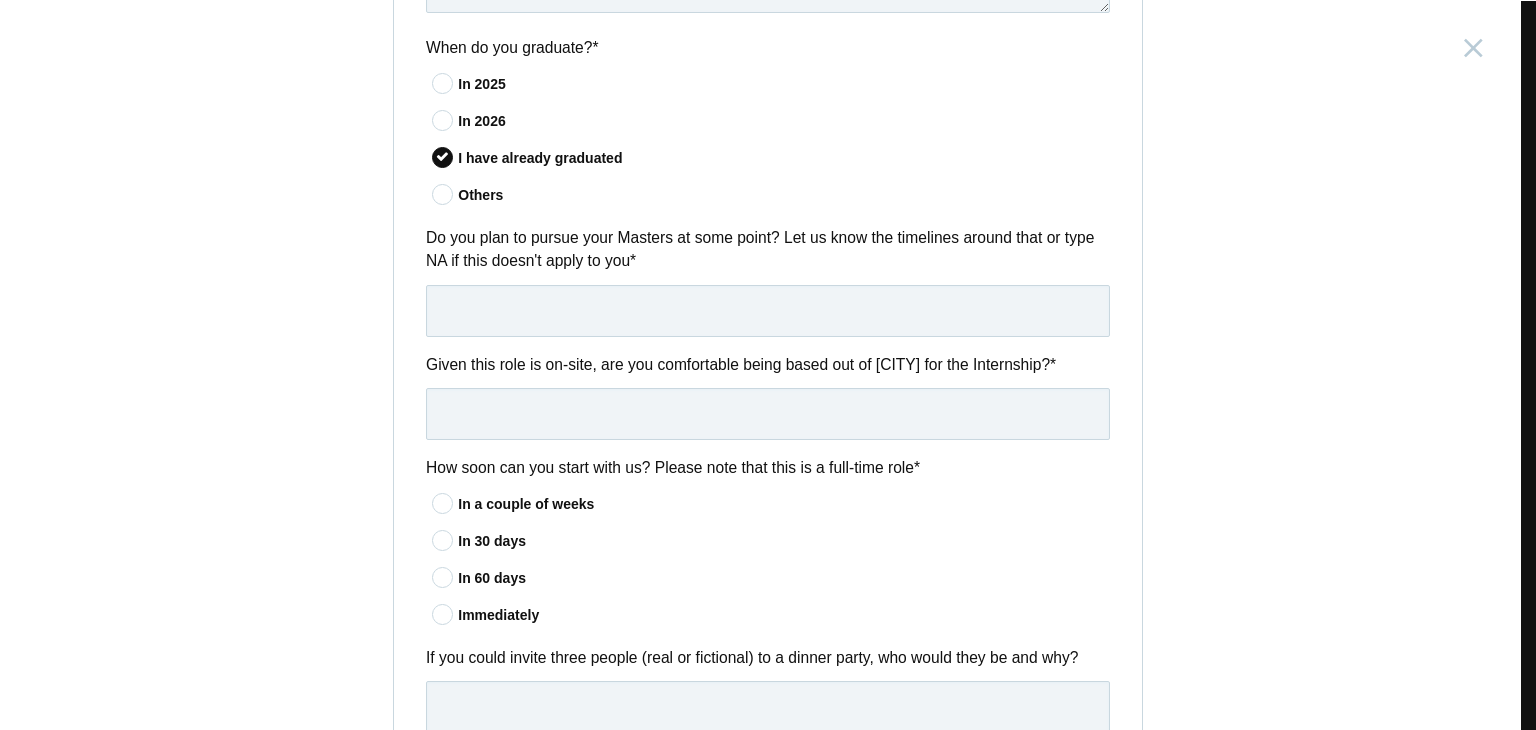 scroll, scrollTop: 1356, scrollLeft: 0, axis: vertical 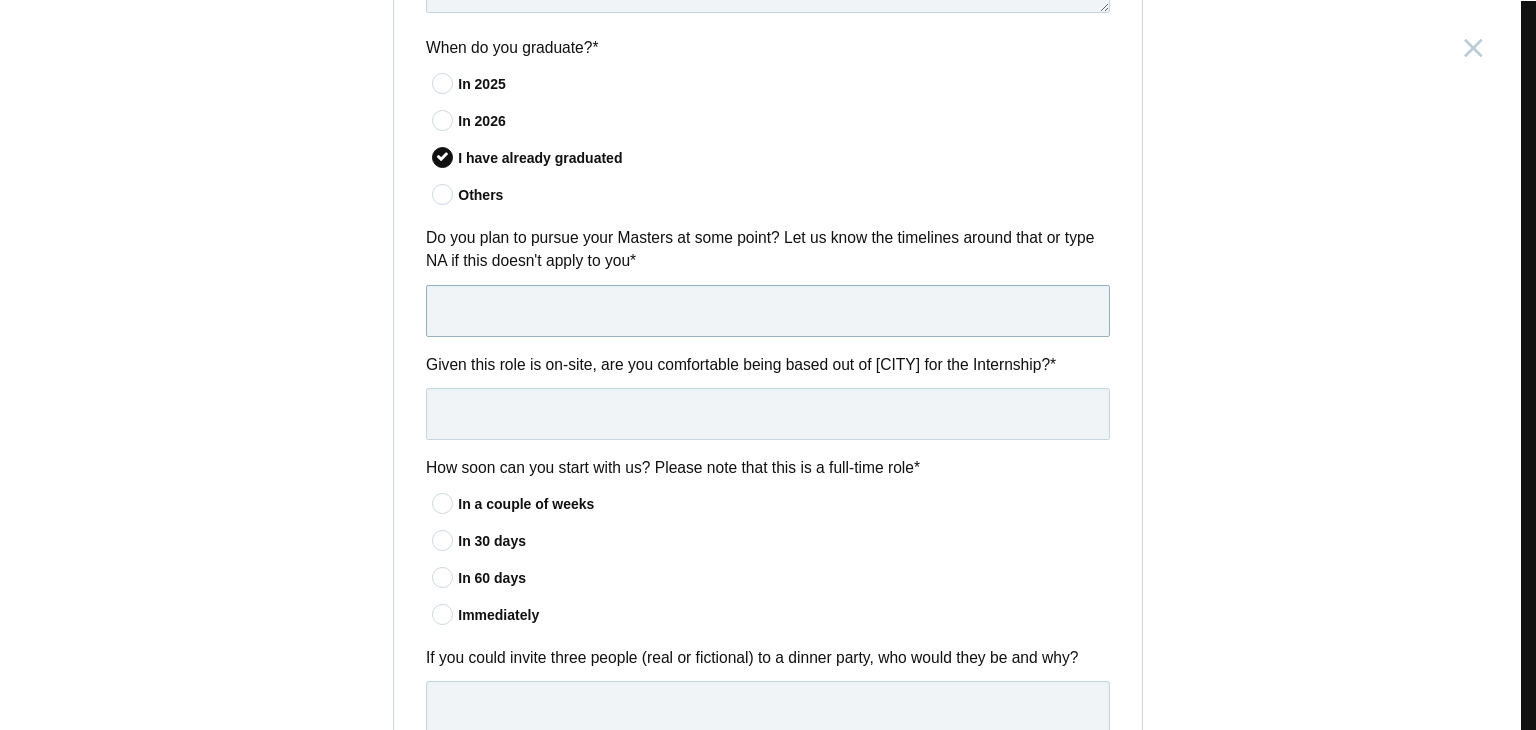 click at bounding box center (768, 311) 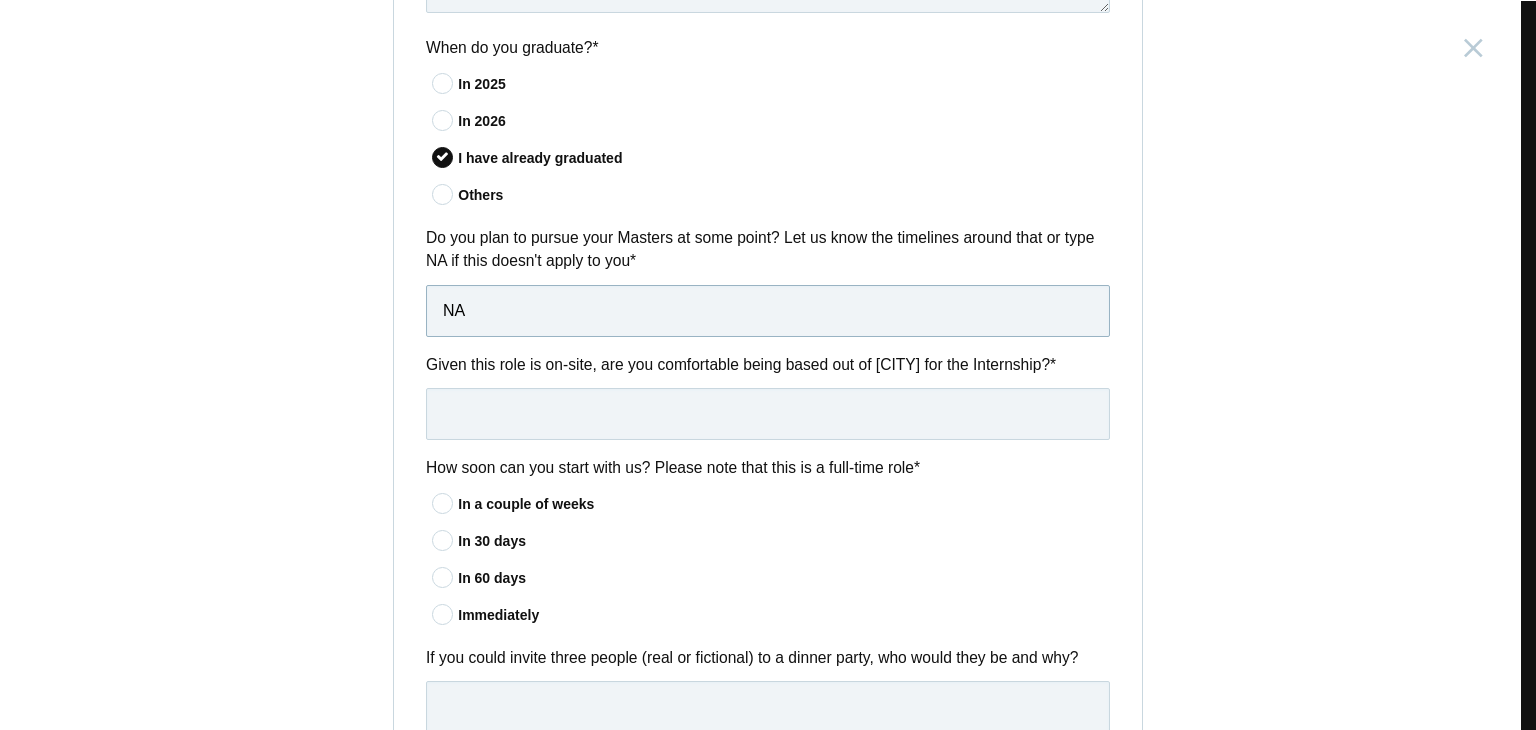 scroll, scrollTop: 1415, scrollLeft: 0, axis: vertical 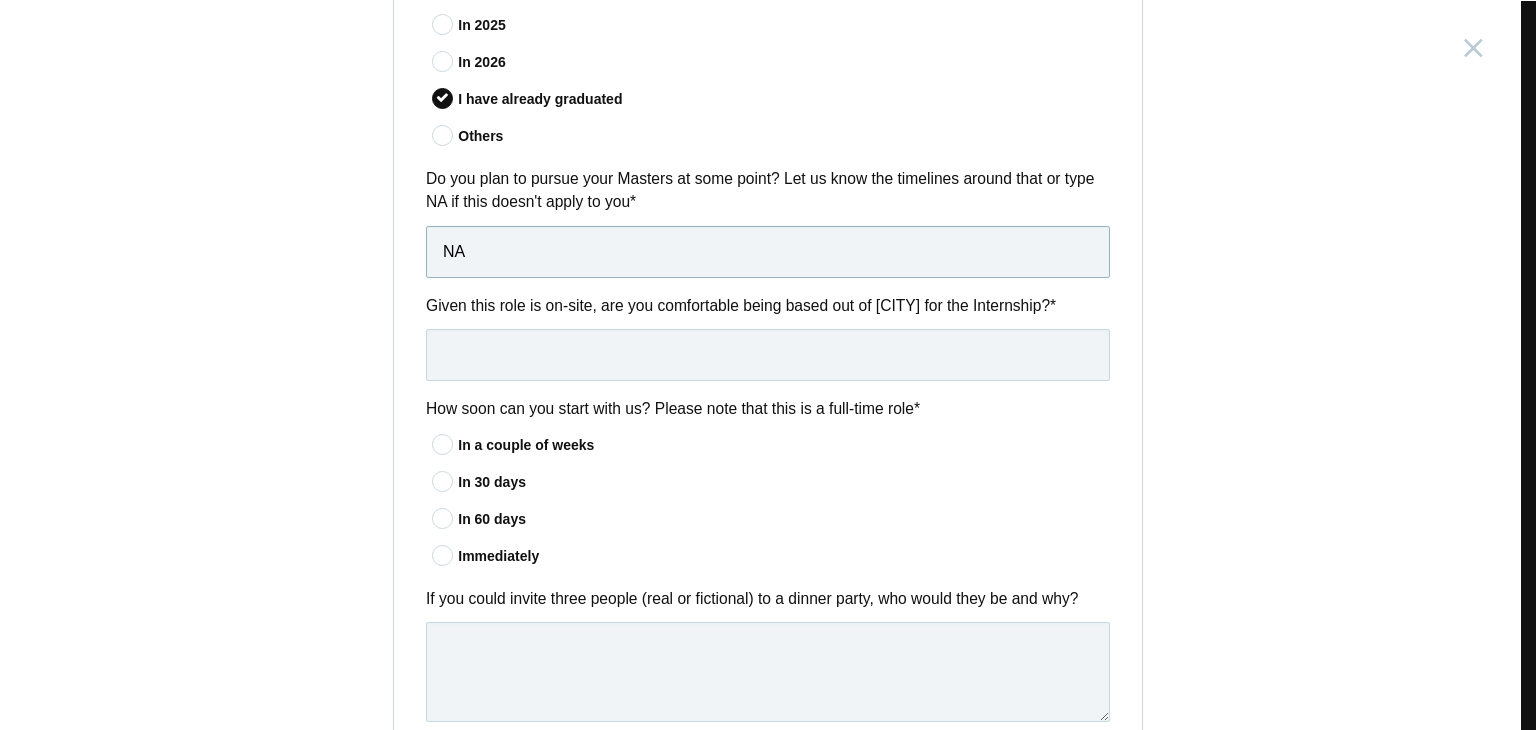 type on "NA" 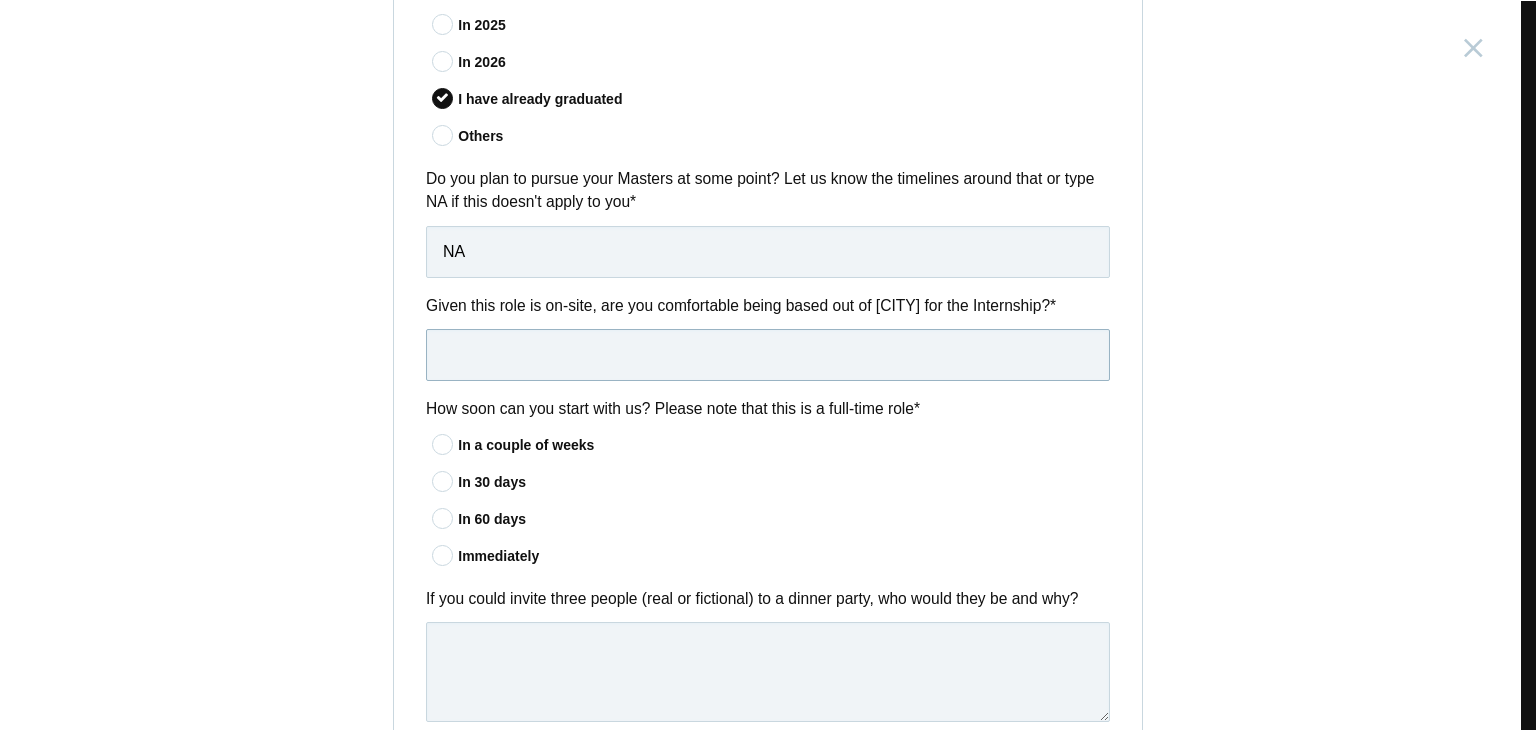 click at bounding box center [768, 355] 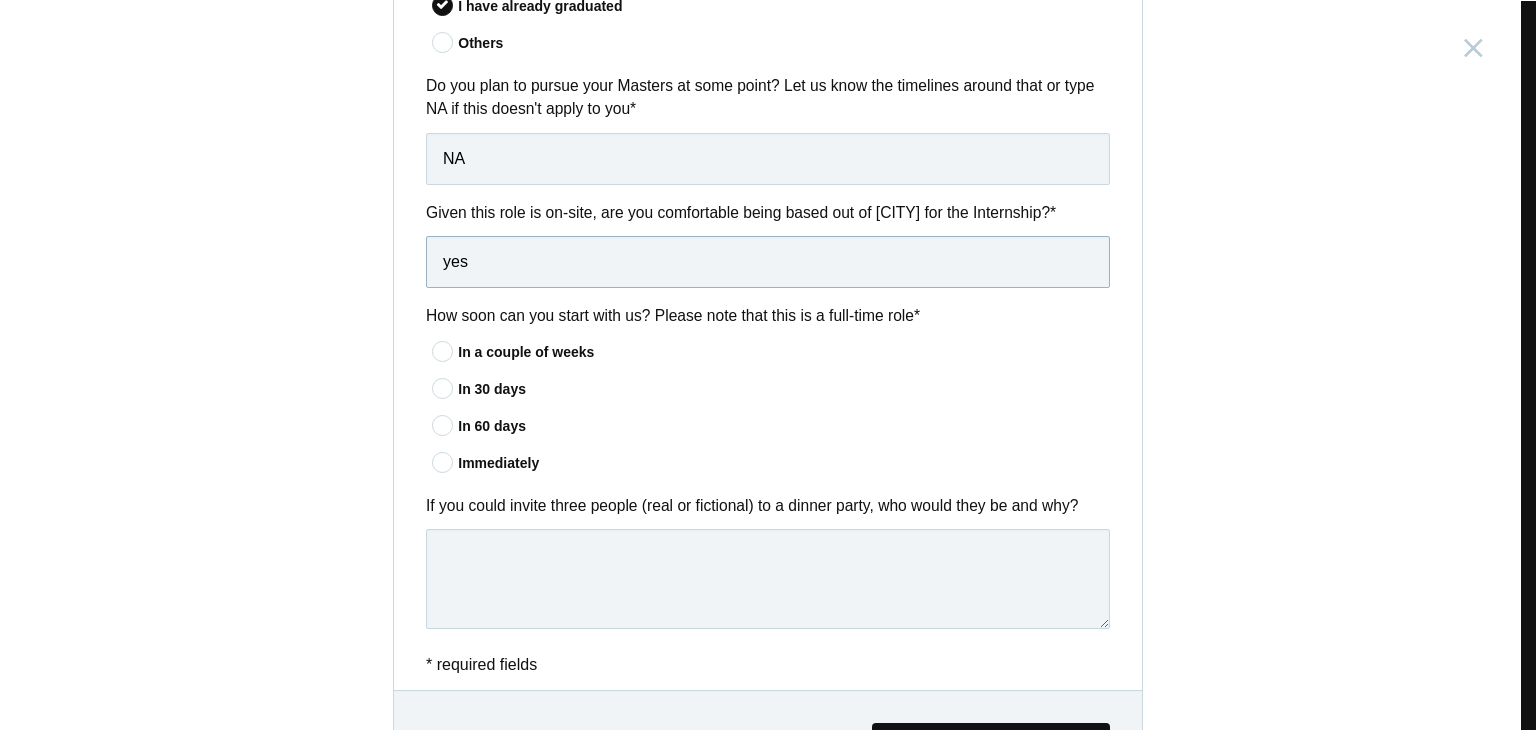 scroll, scrollTop: 1511, scrollLeft: 0, axis: vertical 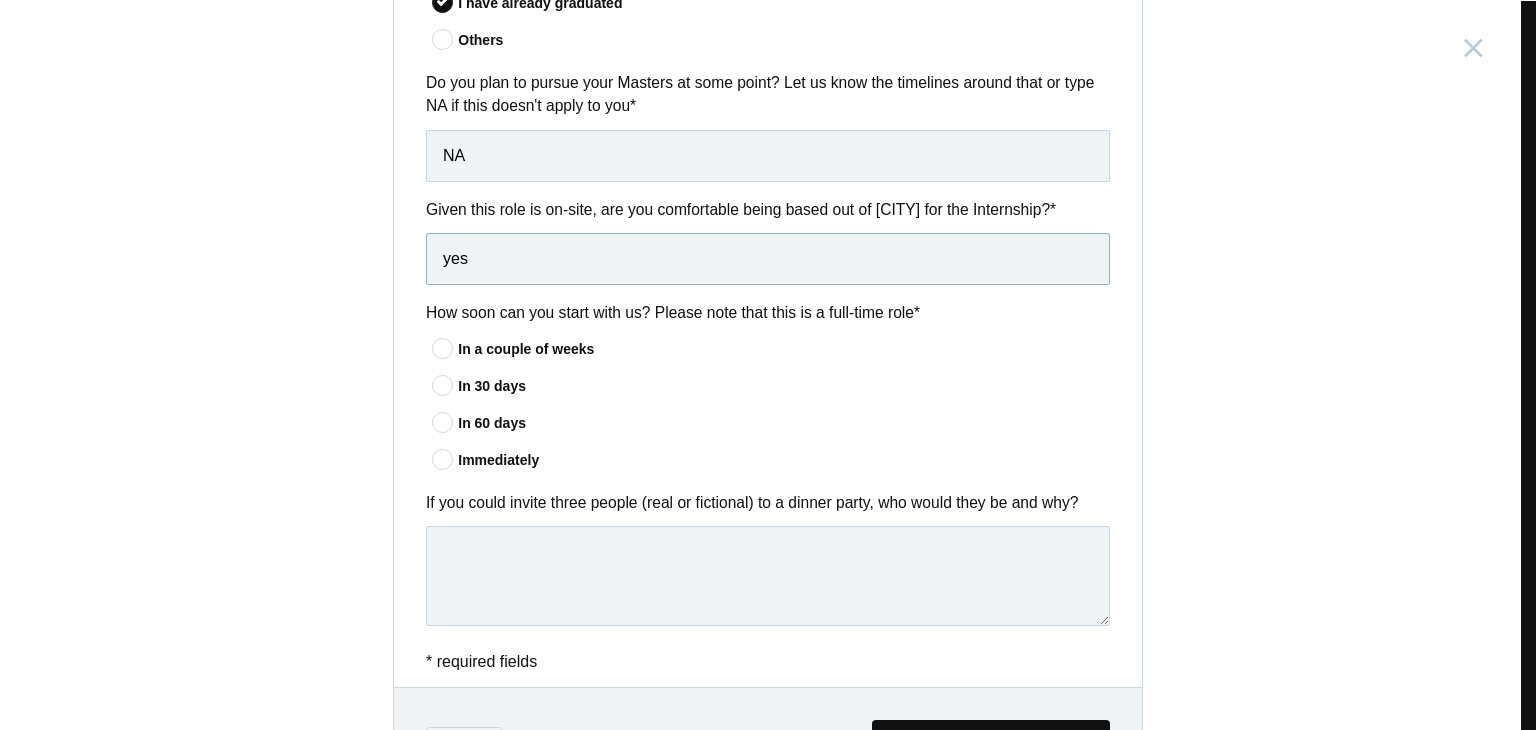 type on "yes" 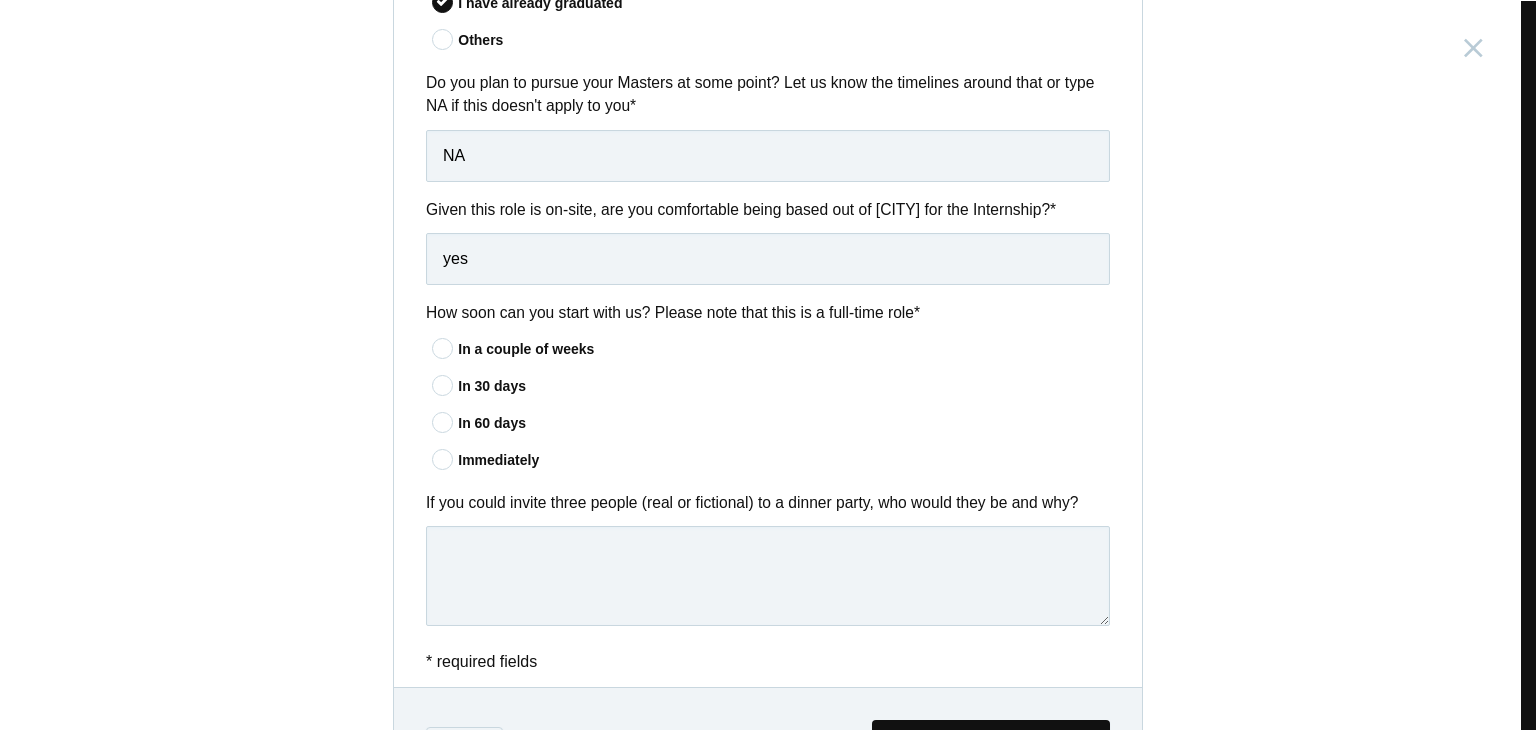 click at bounding box center (443, 458) 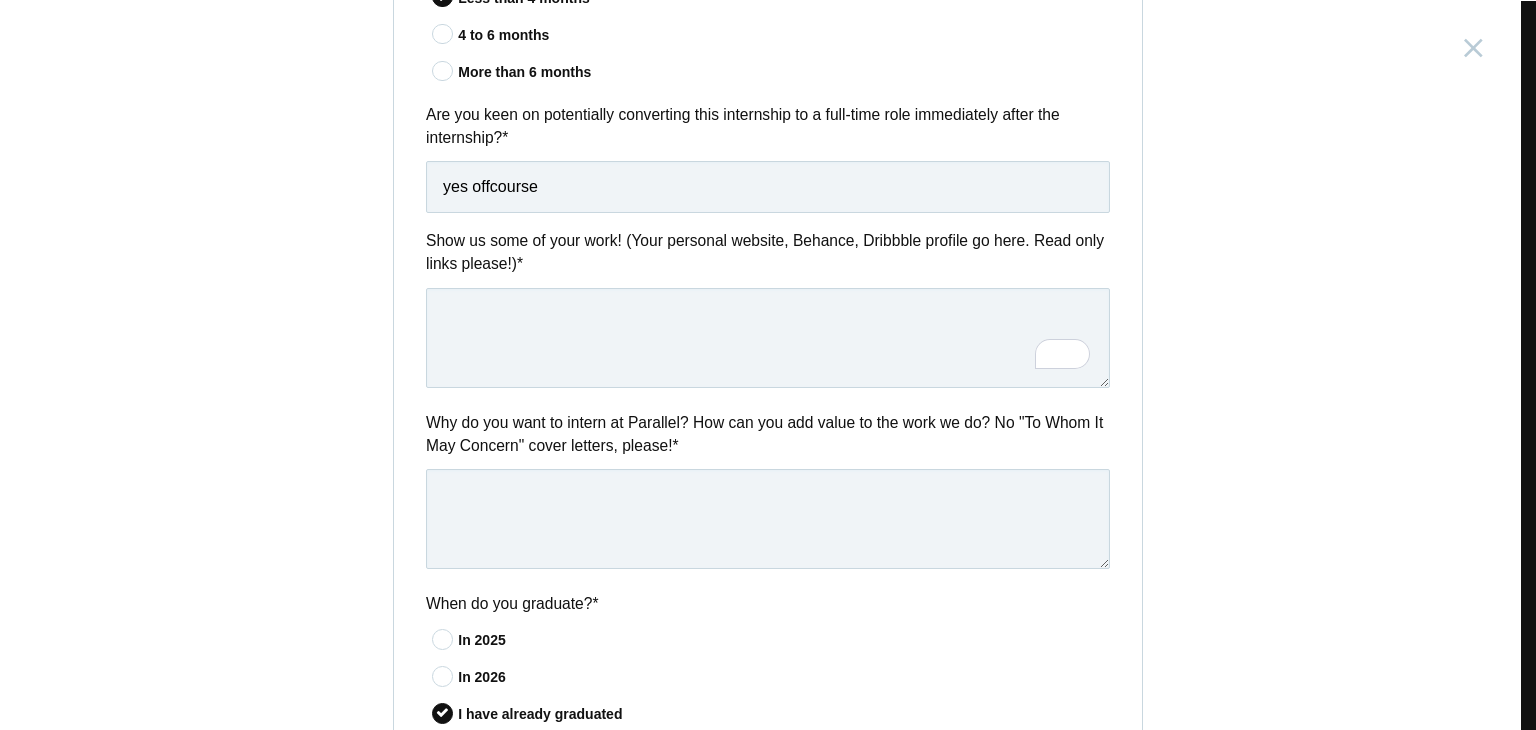 scroll, scrollTop: 799, scrollLeft: 0, axis: vertical 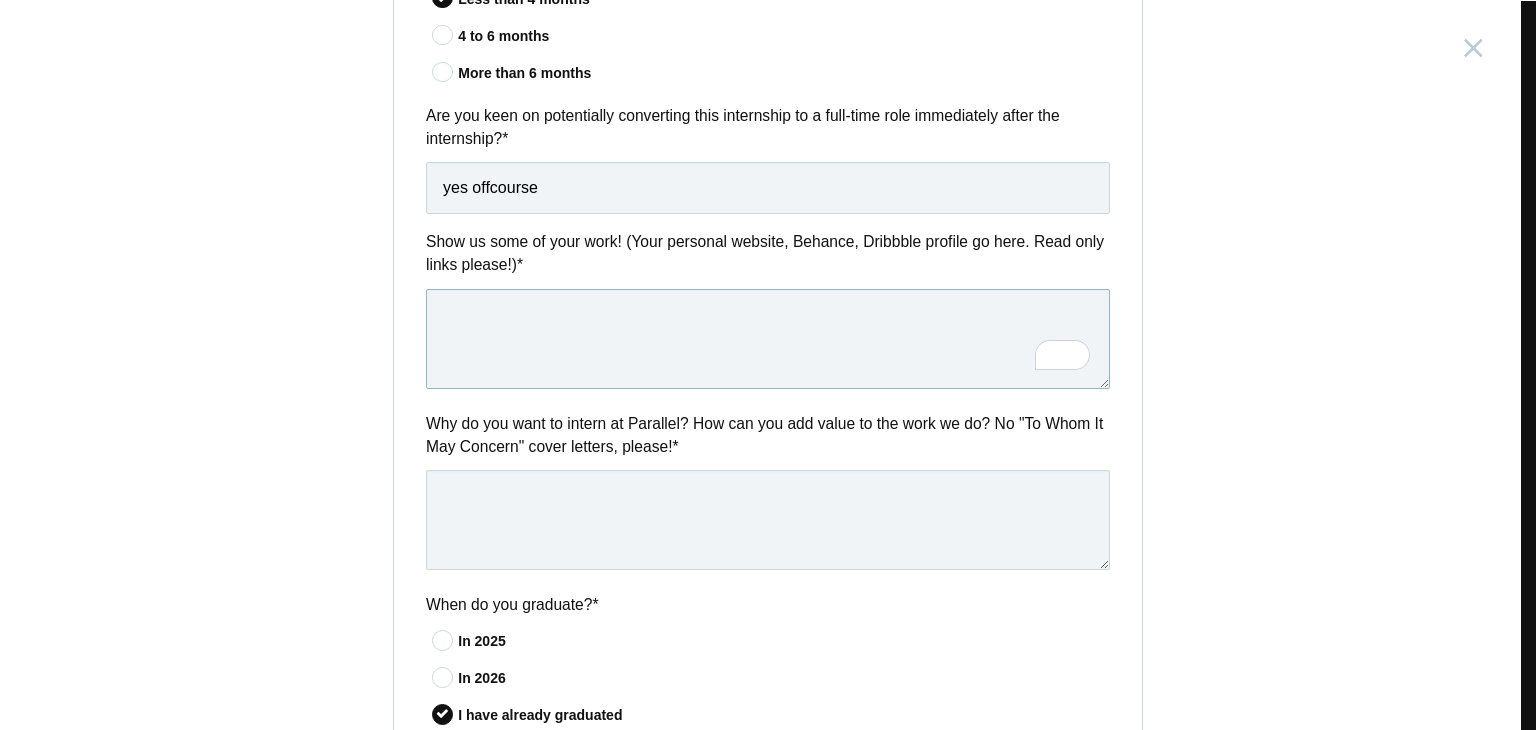 drag, startPoint x: 632, startPoint y: 313, endPoint x: 788, endPoint y: 169, distance: 212.30167 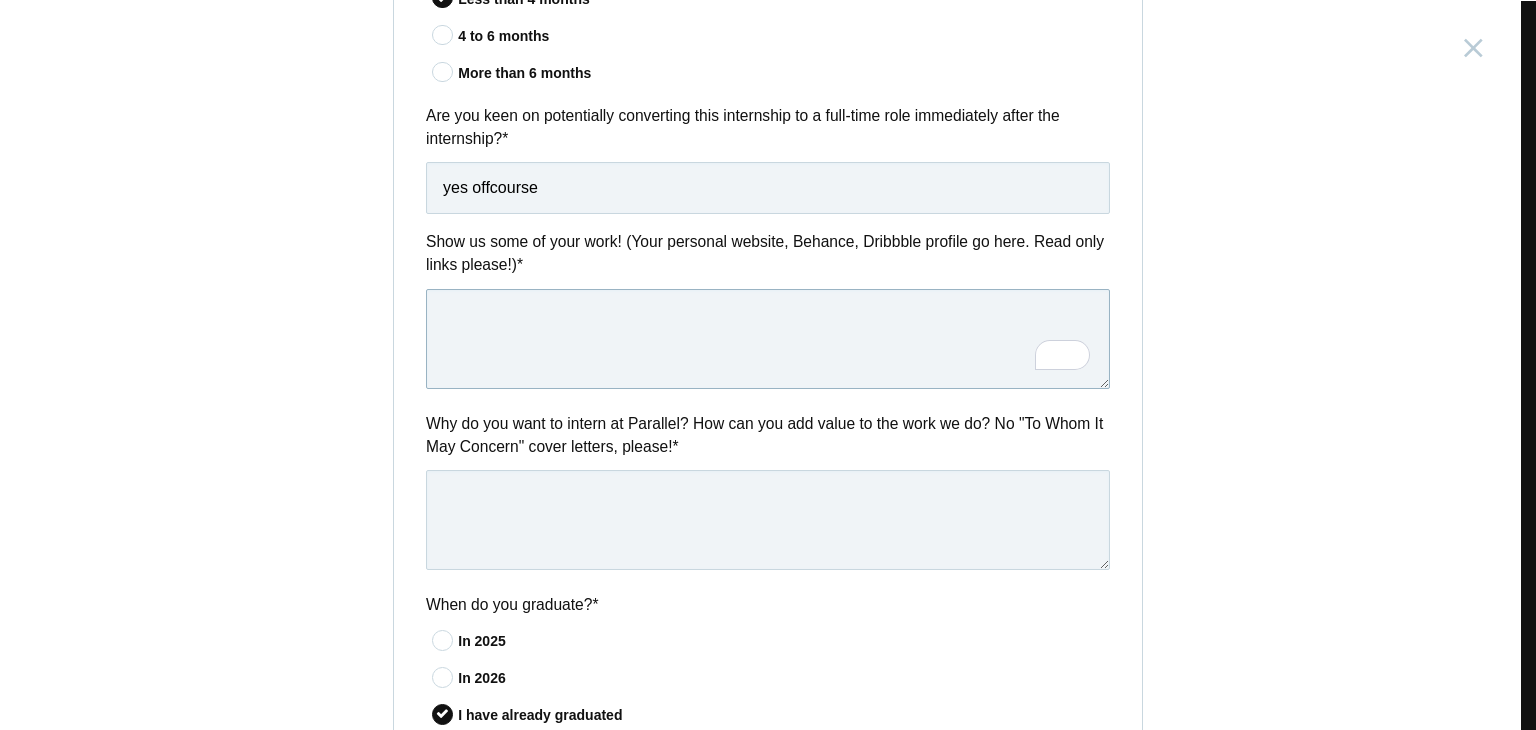 click at bounding box center [768, 339] 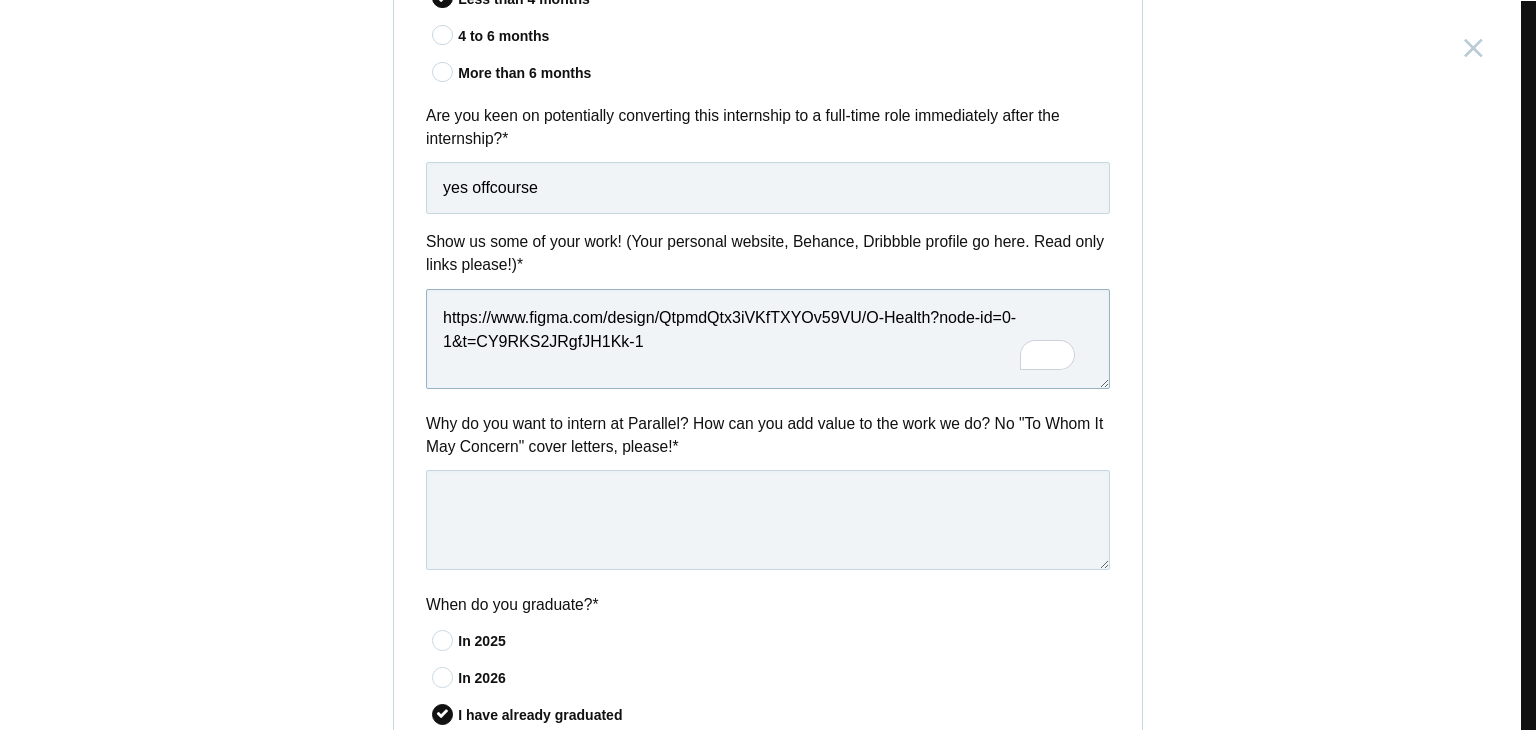 click on "https://www.figma.com/design/QtpmdQtx3iVKfTXYOv59VU/O-Health?node-id=0-1&t=CY9RKS2JRgfJH1Kk-1" at bounding box center [768, 339] 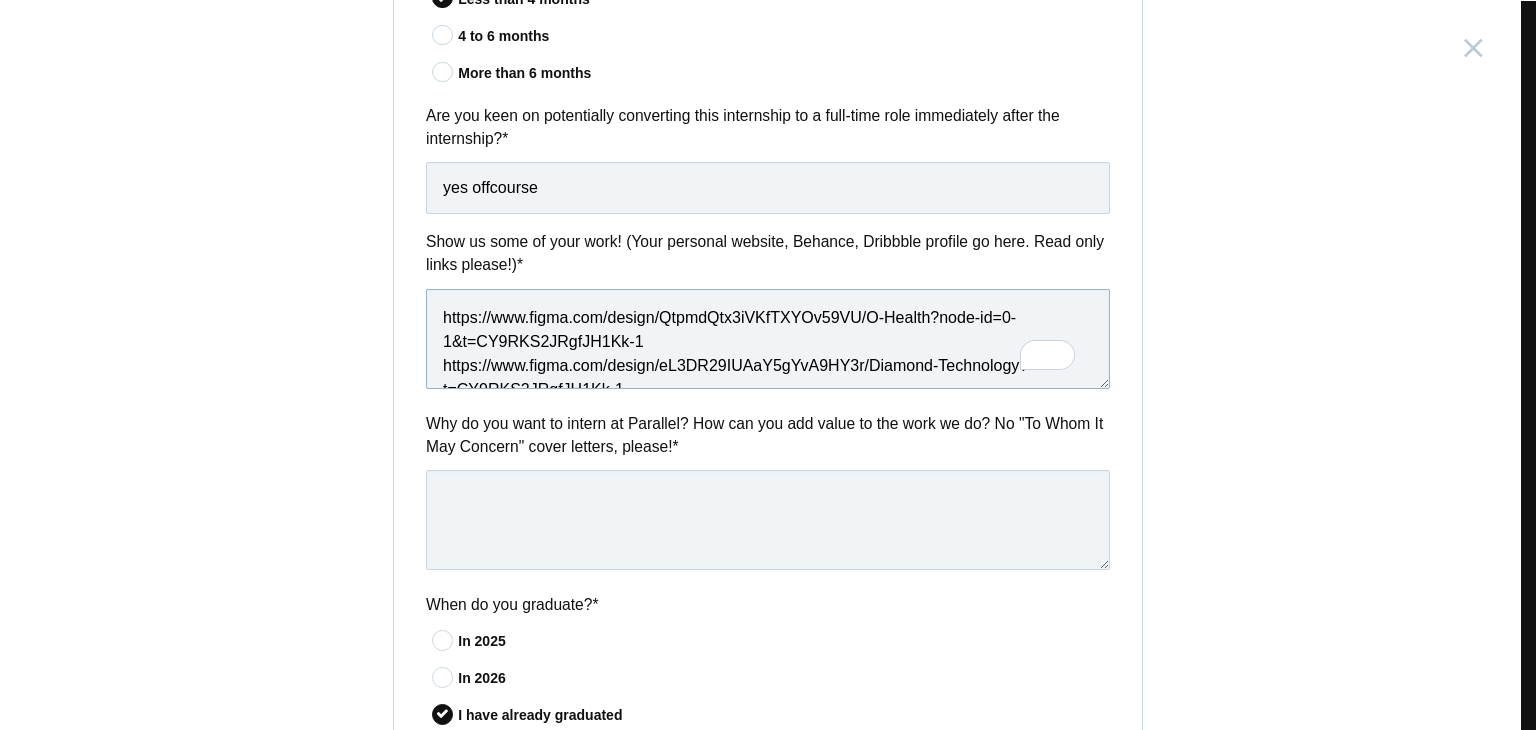 scroll, scrollTop: 10, scrollLeft: 0, axis: vertical 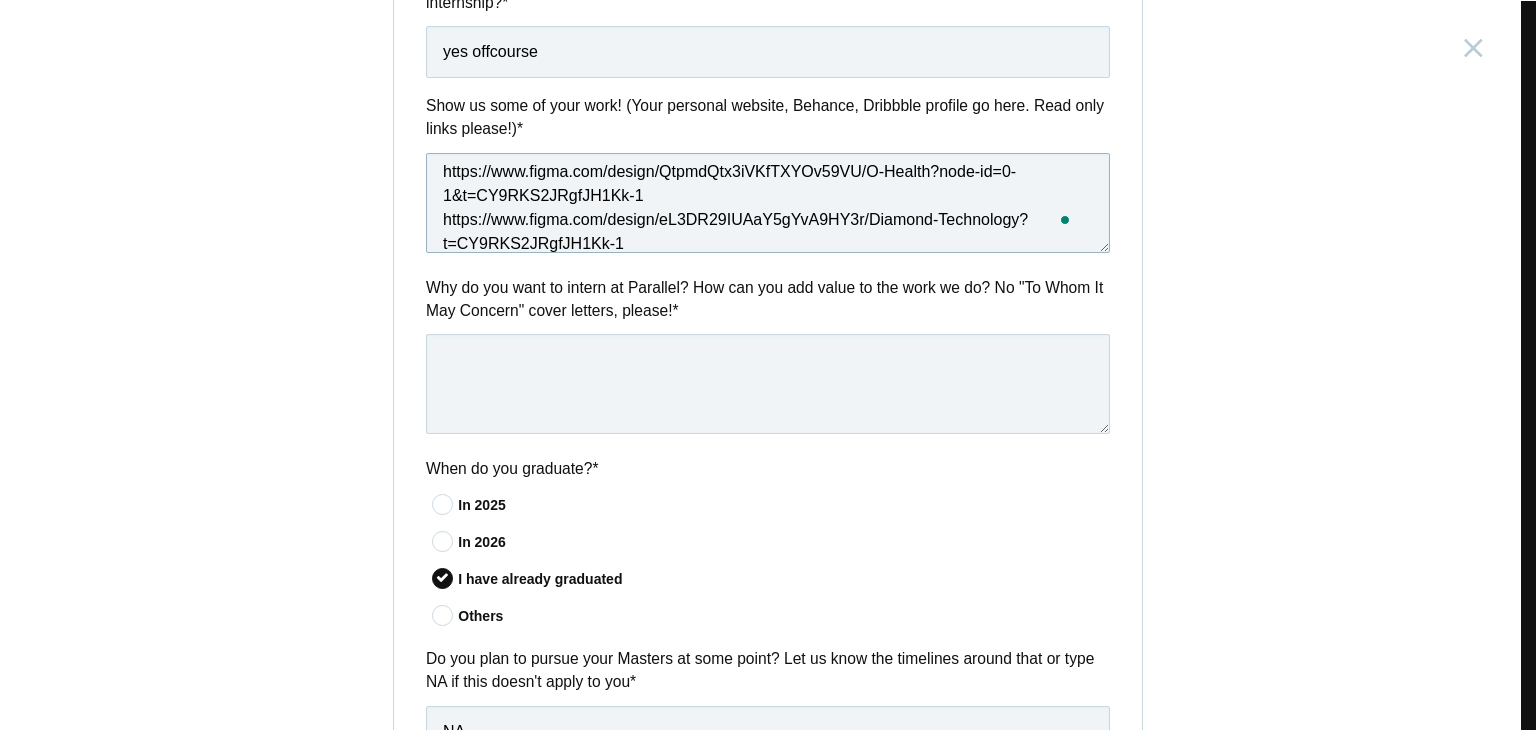 type on "https://www.figma.com/design/QtpmdQtx3iVKfTXYOv59VU/O-Health?node-id=0-1&t=CY9RKS2JRgfJH1Kk-1
https://www.figma.com/design/eL3DR29IUAaY5gYvA9HY3r/Diamond-Technology?t=CY9RKS2JRgfJH1Kk-1" 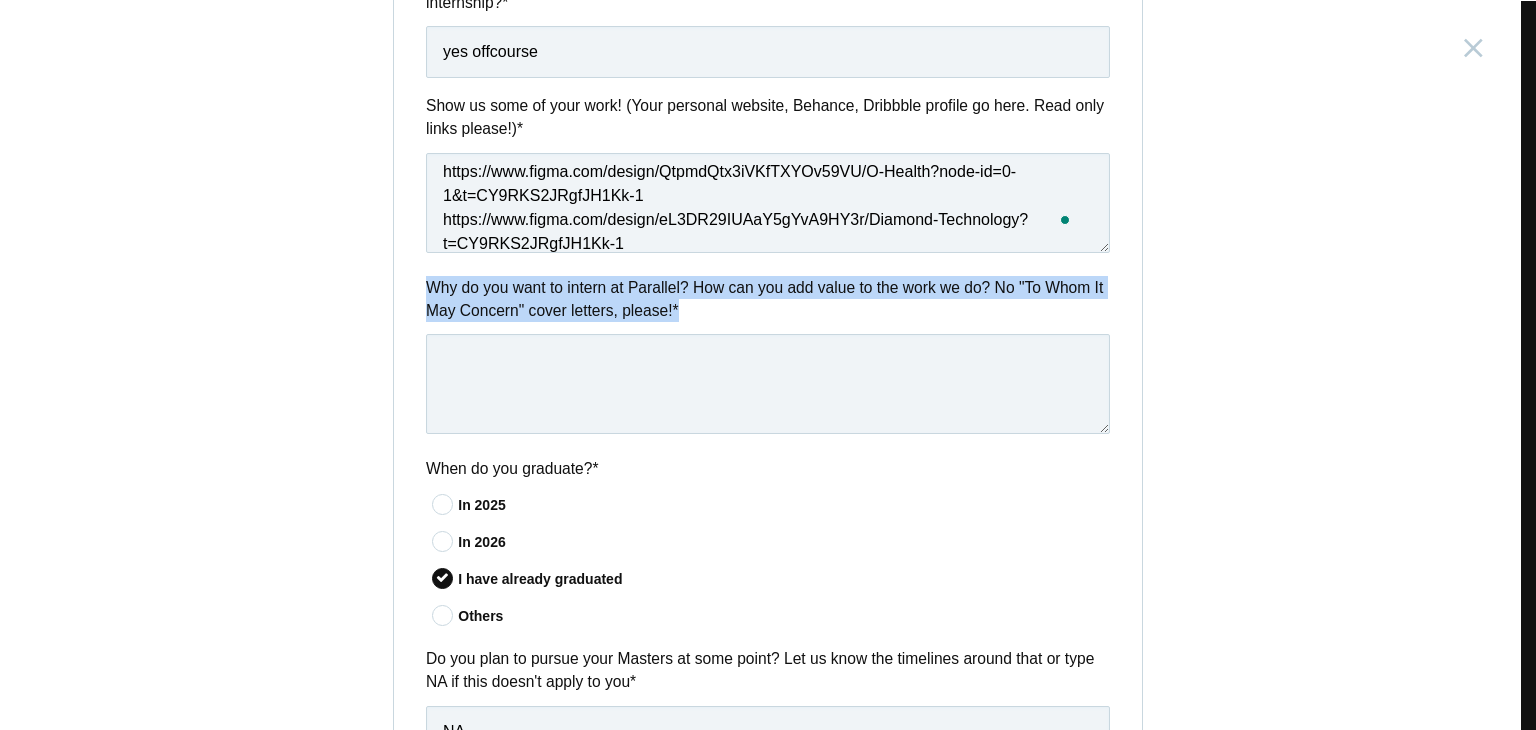 drag, startPoint x: 701, startPoint y: 309, endPoint x: 419, endPoint y: 287, distance: 282.85684 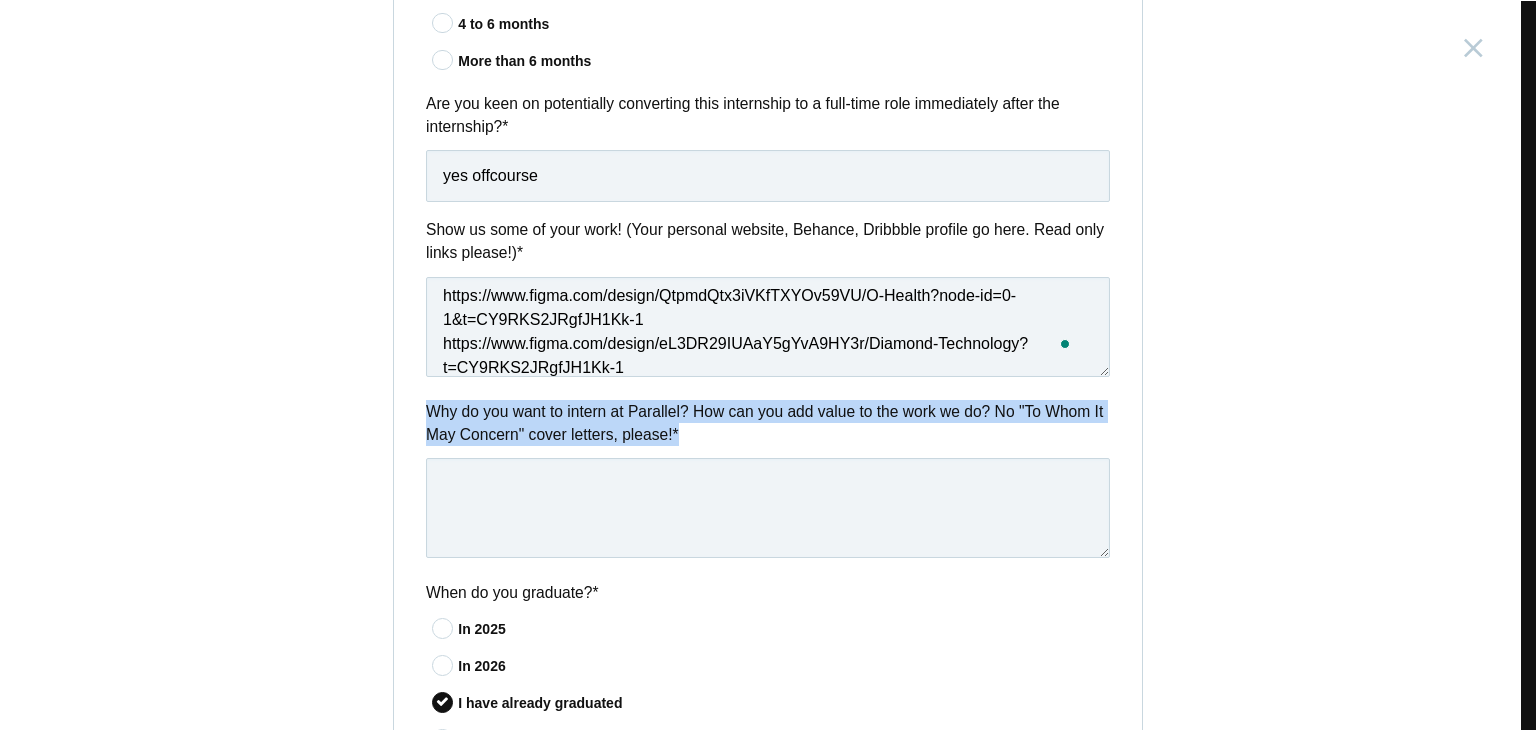 scroll, scrollTop: 968, scrollLeft: 0, axis: vertical 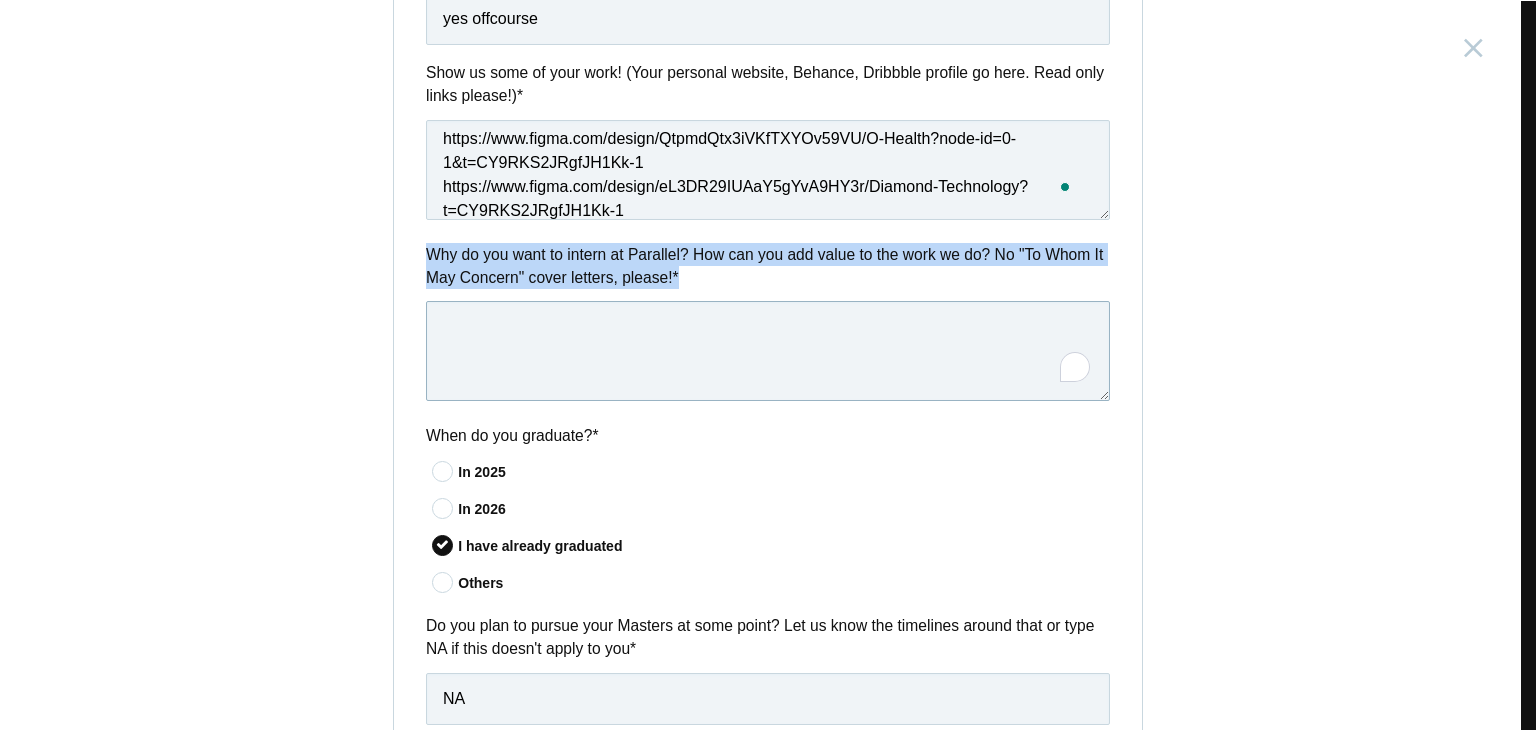 click at bounding box center (768, 351) 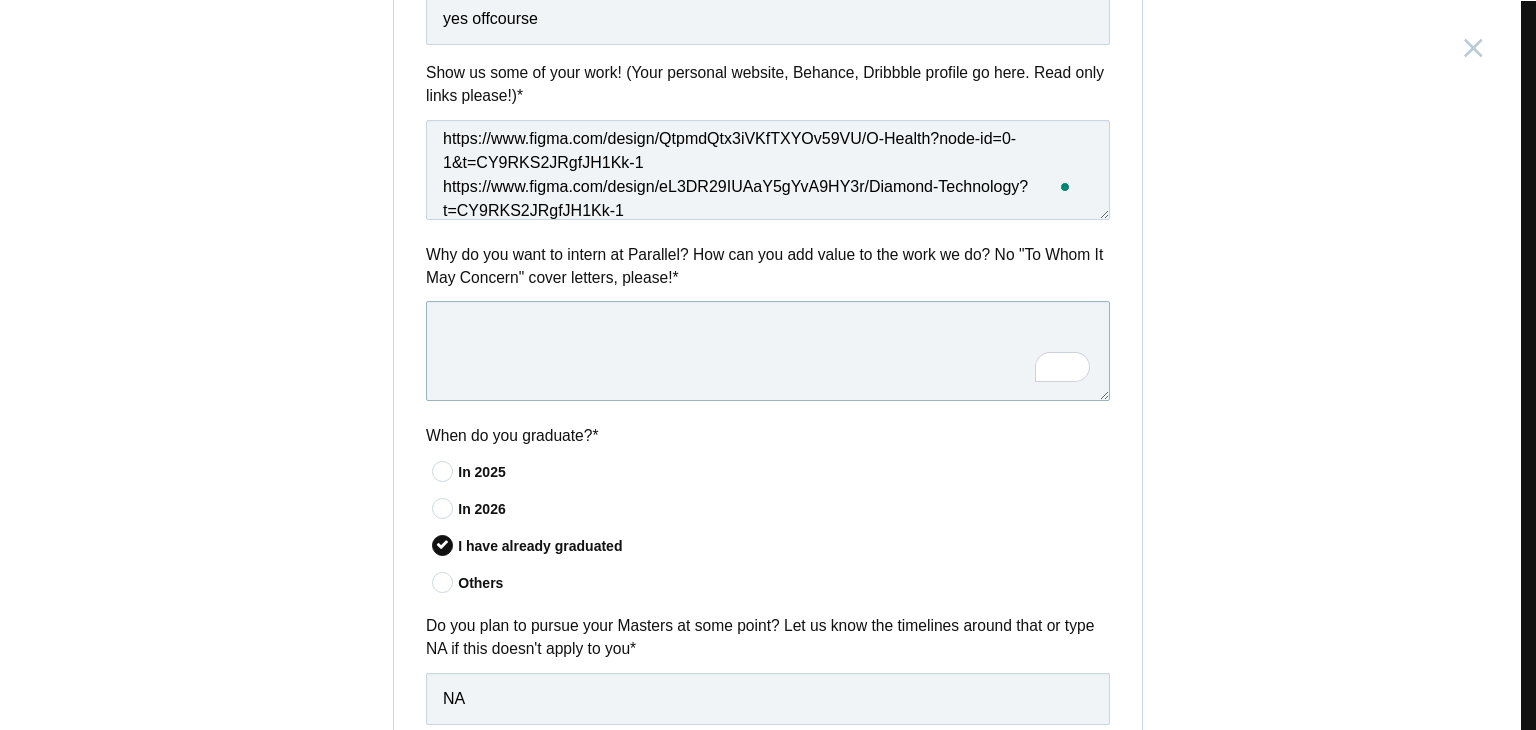 scroll, scrollTop: 10, scrollLeft: 0, axis: vertical 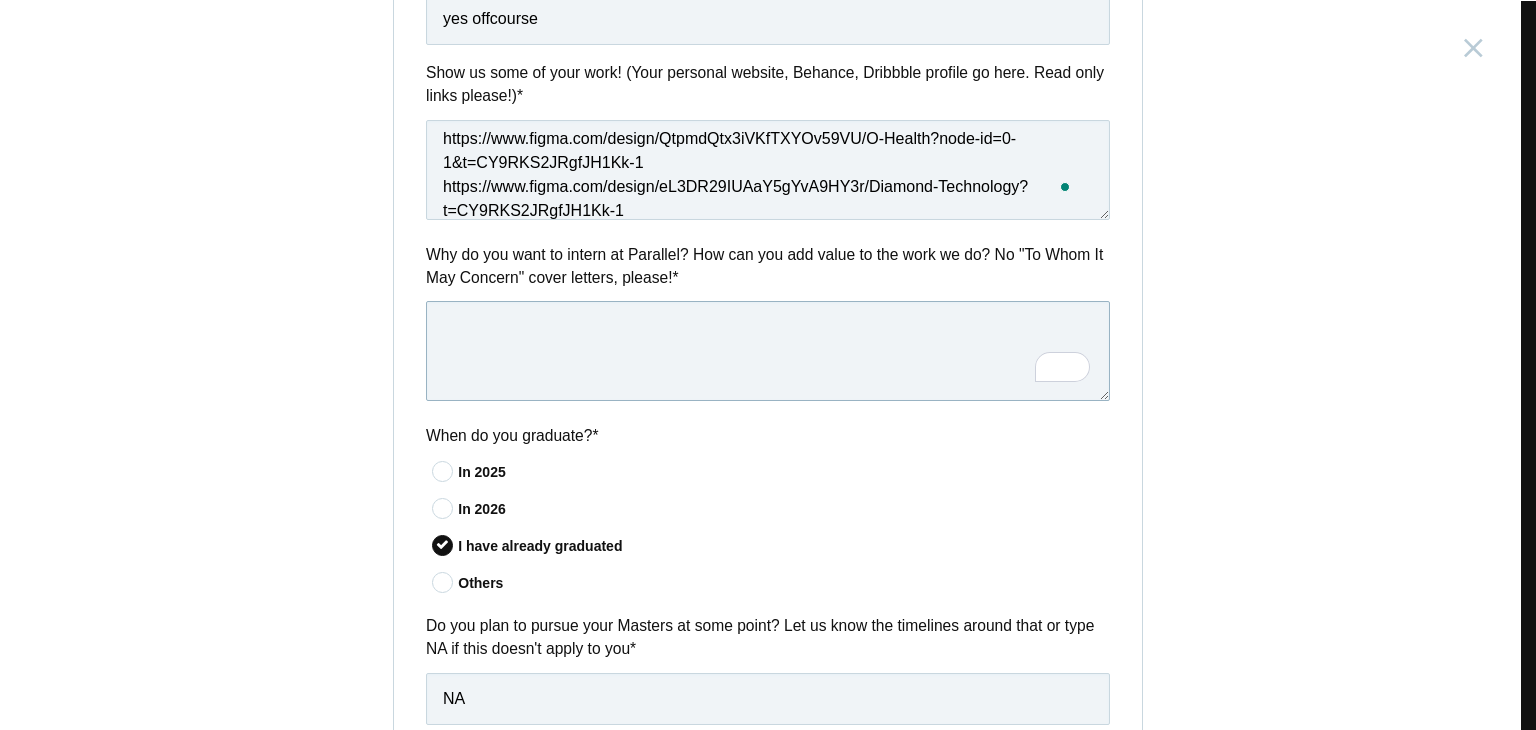 click at bounding box center [768, 351] 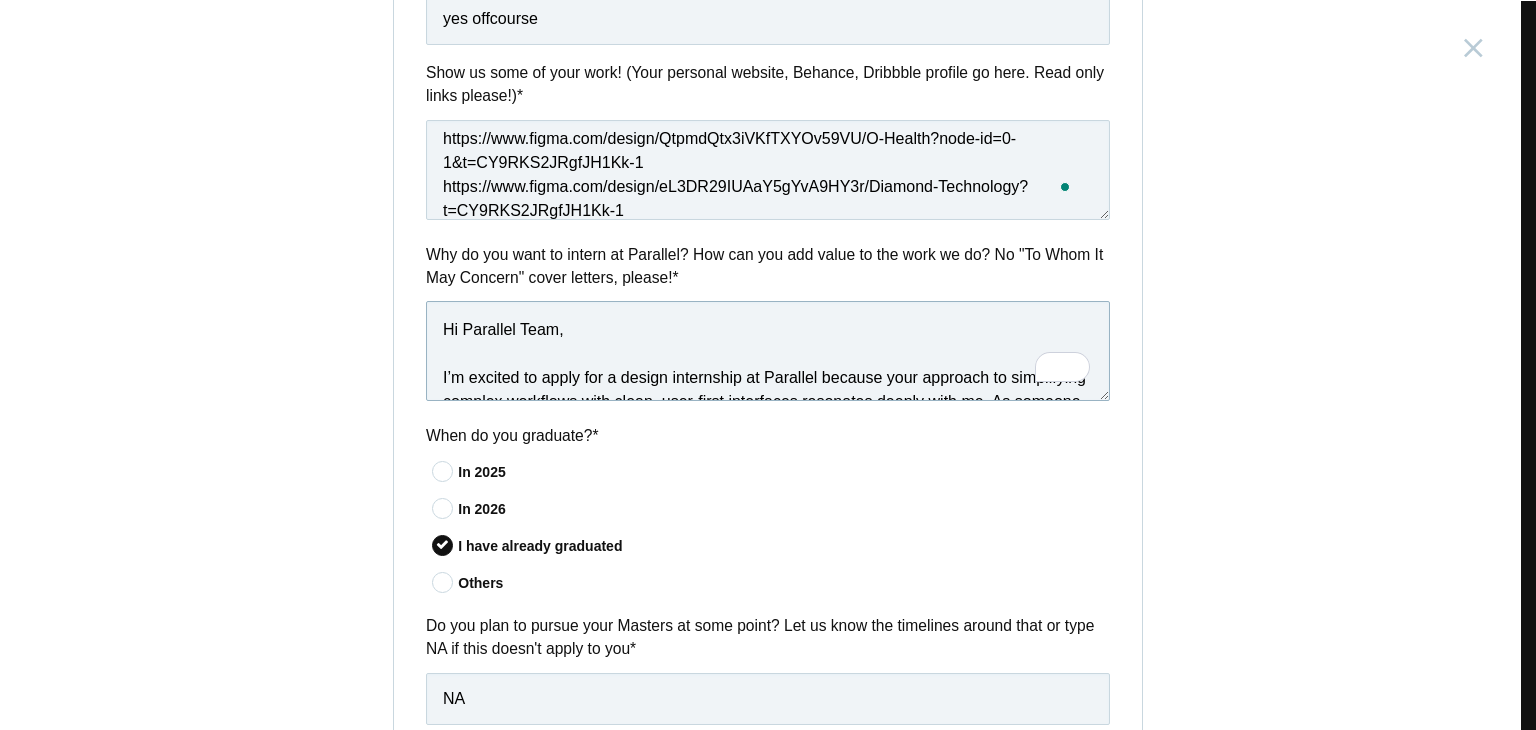 scroll, scrollTop: 82, scrollLeft: 0, axis: vertical 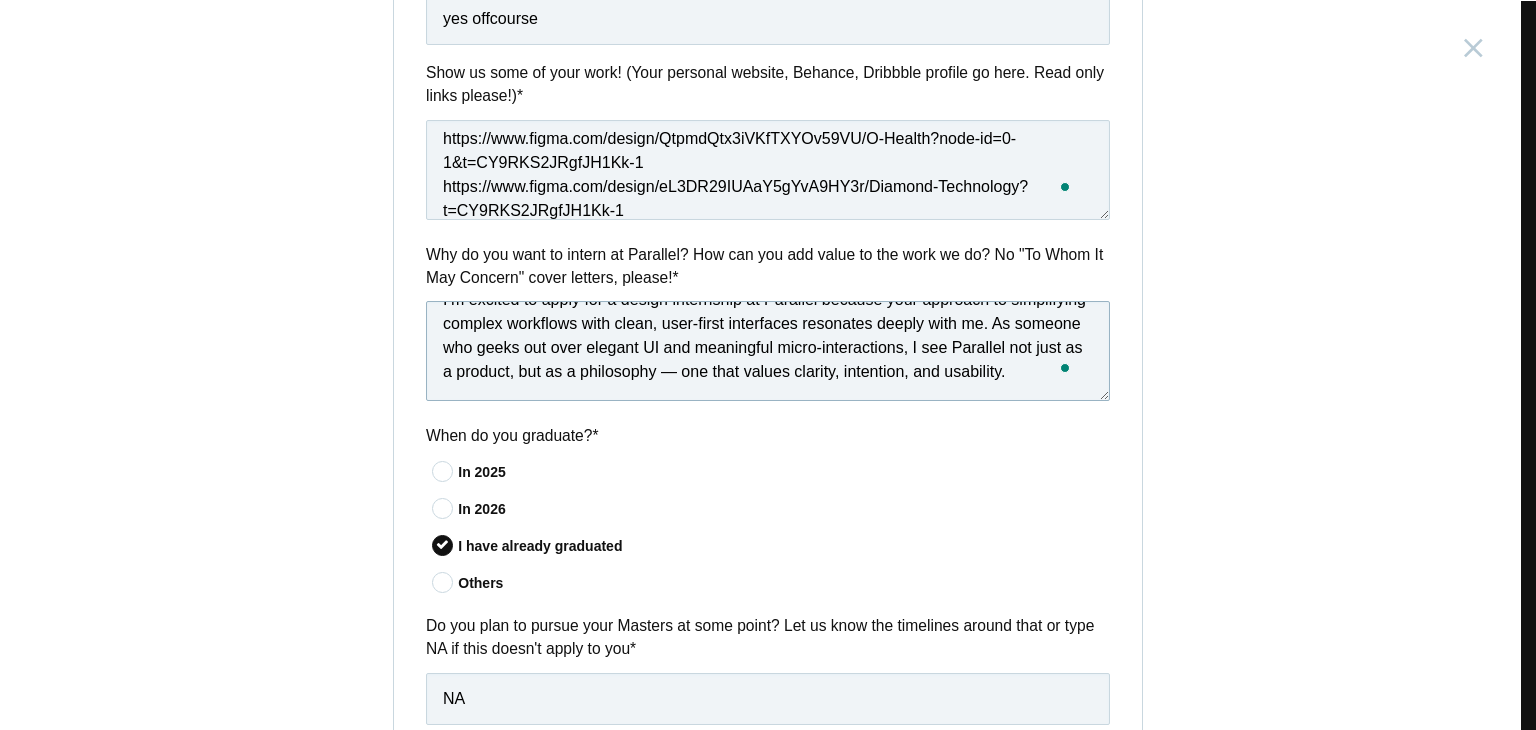 click on "Hi Parallel Team,
I’m excited to apply for a design internship at Parallel because your approach to simplifying complex workflows with clean, user-first interfaces resonates deeply with me. As someone who geeks out over elegant UI and meaningful micro-interactions, I see Parallel not just as a product, but as a philosophy — one that values clarity, intention, and usability." at bounding box center [768, 351] 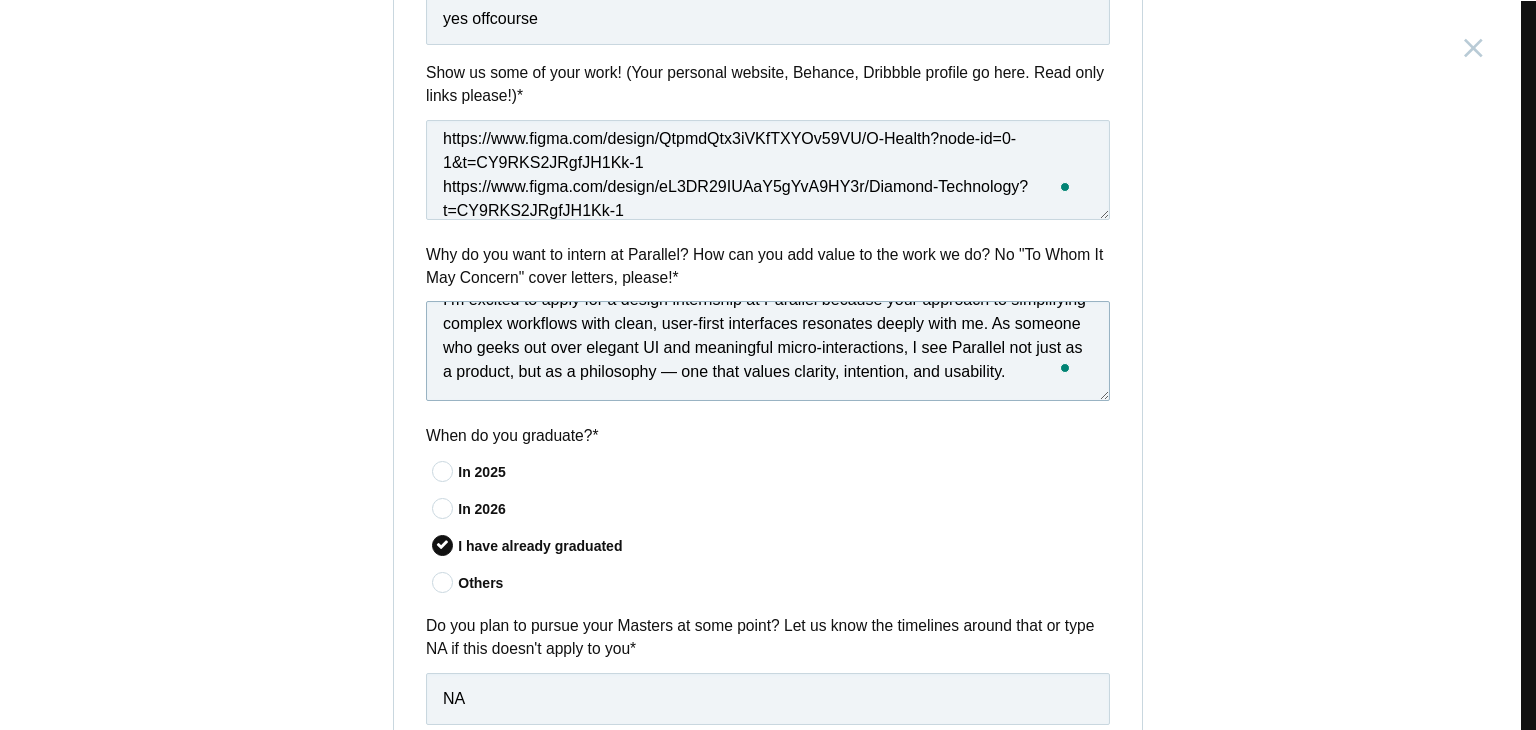 scroll, scrollTop: 106, scrollLeft: 0, axis: vertical 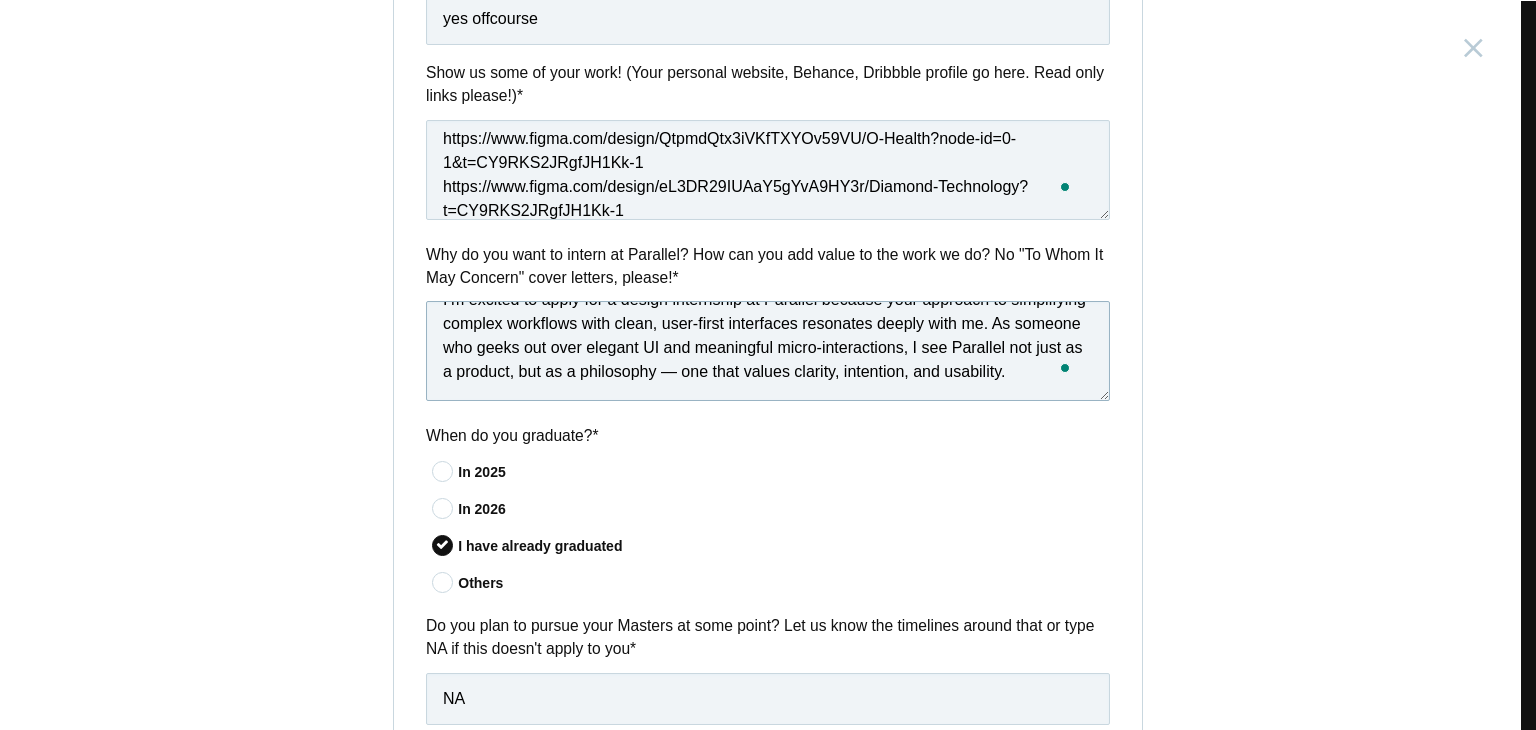 paste on "Over the past year, I’ve worked on real-world projects that demanded more than pretty screens — they needed design thinking, accessibility insights, collaboration with developers, and the occasional caffeine-fueled sprint. Tools I love? Figma, Adobe XD, a splash of After Effects (for that micro-interaction magic), and sticky notes (for those wild ideation sessions)." 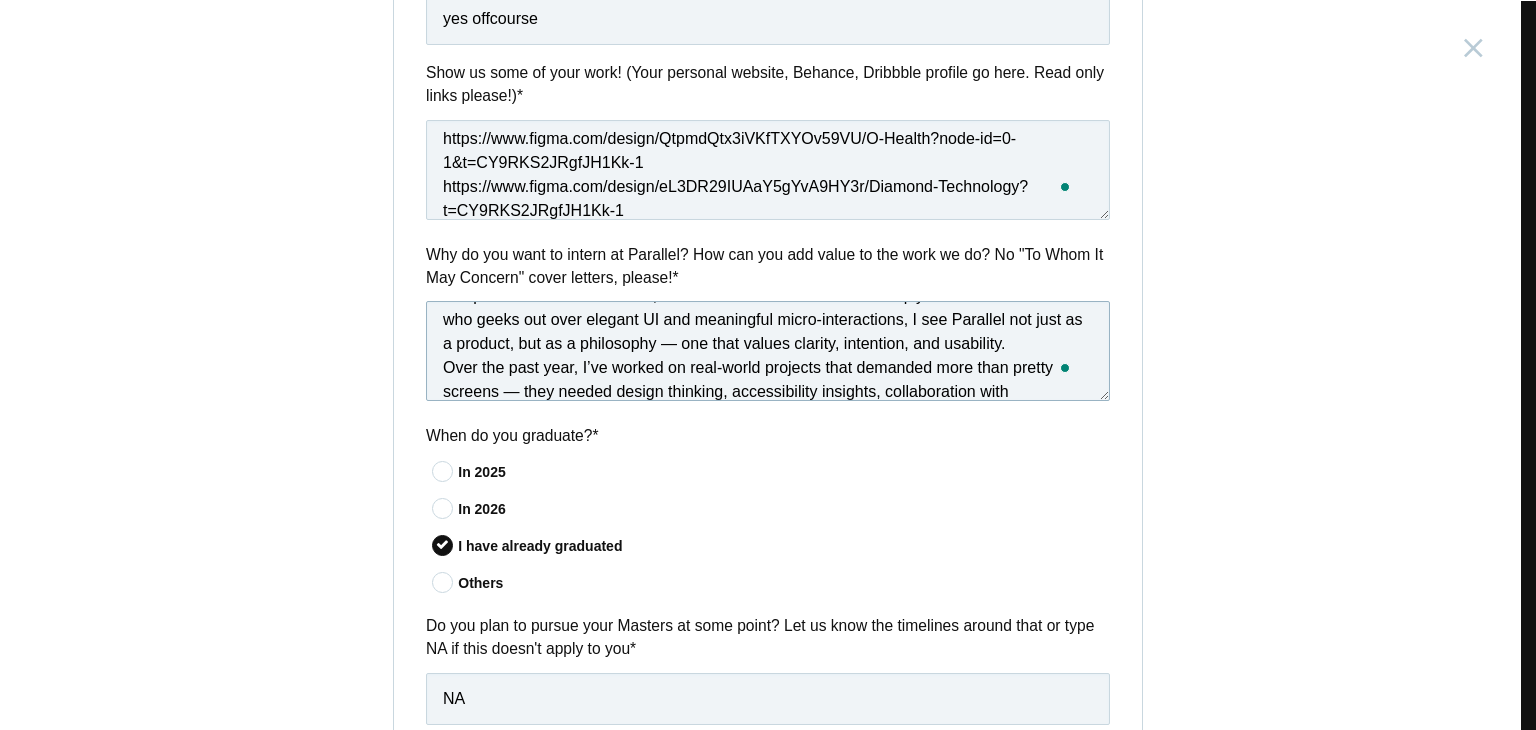 scroll, scrollTop: 202, scrollLeft: 0, axis: vertical 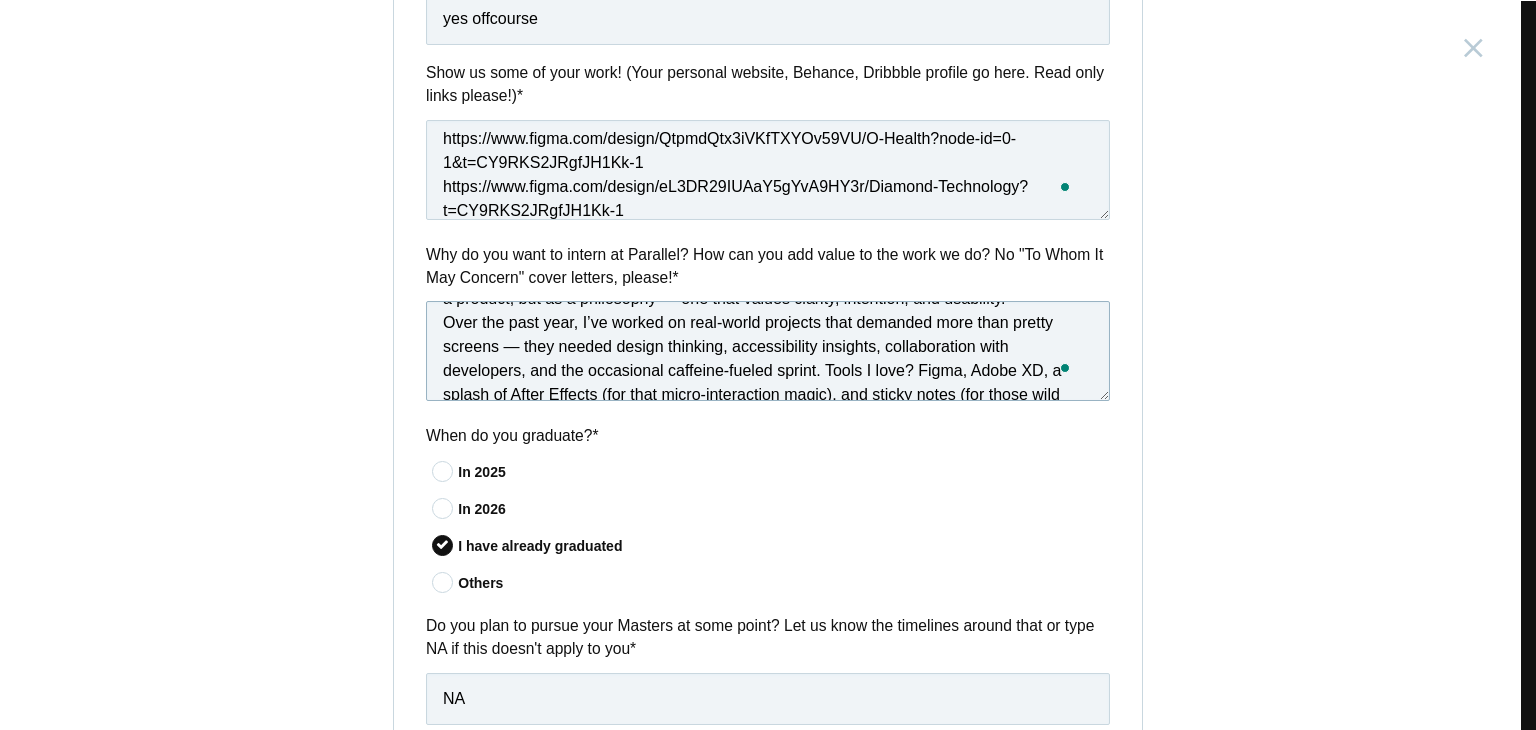 click on "Hi Parallel Team,
I’m excited to apply for a design internship at Parallel because your approach to simplifying complex workflows with clean, user-first interfaces resonates deeply with me. As someone who geeks out over elegant UI and meaningful micro-interactions, I see Parallel not just as a product, but as a philosophy — one that values clarity, intention, and usability.
Over the past year, I’ve worked on real-world projects that demanded more than pretty screens — they needed design thinking, accessibility insights, collaboration with developers, and the occasional caffeine-fueled sprint. Tools I love? Figma, Adobe XD, a splash of After Effects (for that micro-interaction magic), and sticky notes (for those wild ideation sessions)." at bounding box center (768, 351) 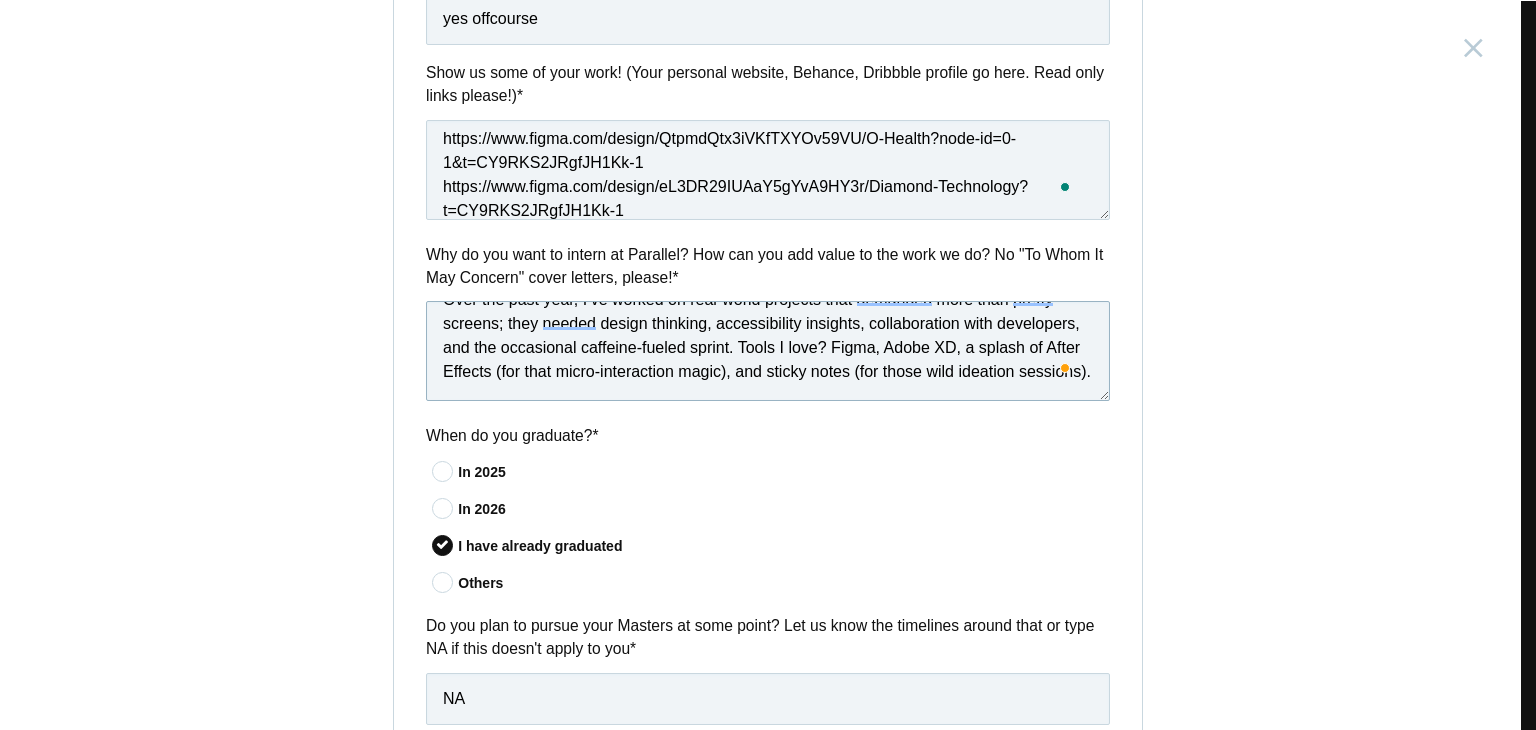drag, startPoint x: 822, startPoint y: 367, endPoint x: 436, endPoint y: 368, distance: 386.00128 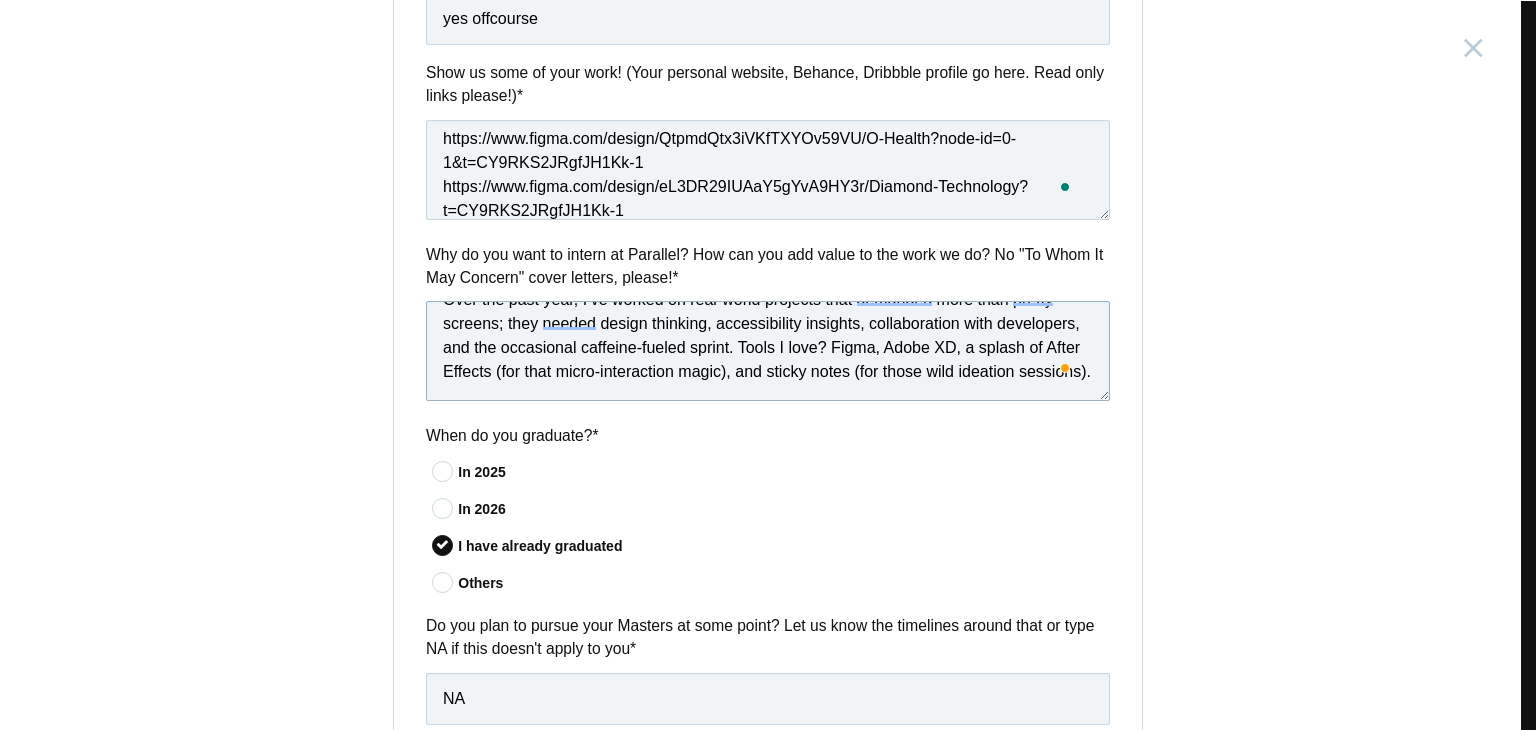 click on "Hi Parallel Team,
I’m excited to apply for a design internship at Parallel because your approach to simplifying complex workflows with clean, user-first interfaces resonates deeply with me. As someone who geeks out over elegant UI and meaningful micro-interactions, I see Parallel not just as a product, but as a philosophy — one that values clarity, intention, and usability.
Over the past year, I’ve worked on real-world projects that demanded more than pretty screens; they needed design thinking, accessibility insights, collaboration with developers, and the occasional caffeine-fueled sprint. Tools I love? Figma, Adobe XD, a splash of After Effects (for that micro-interaction magic), and sticky notes (for those wild ideation sessions)." at bounding box center (768, 351) 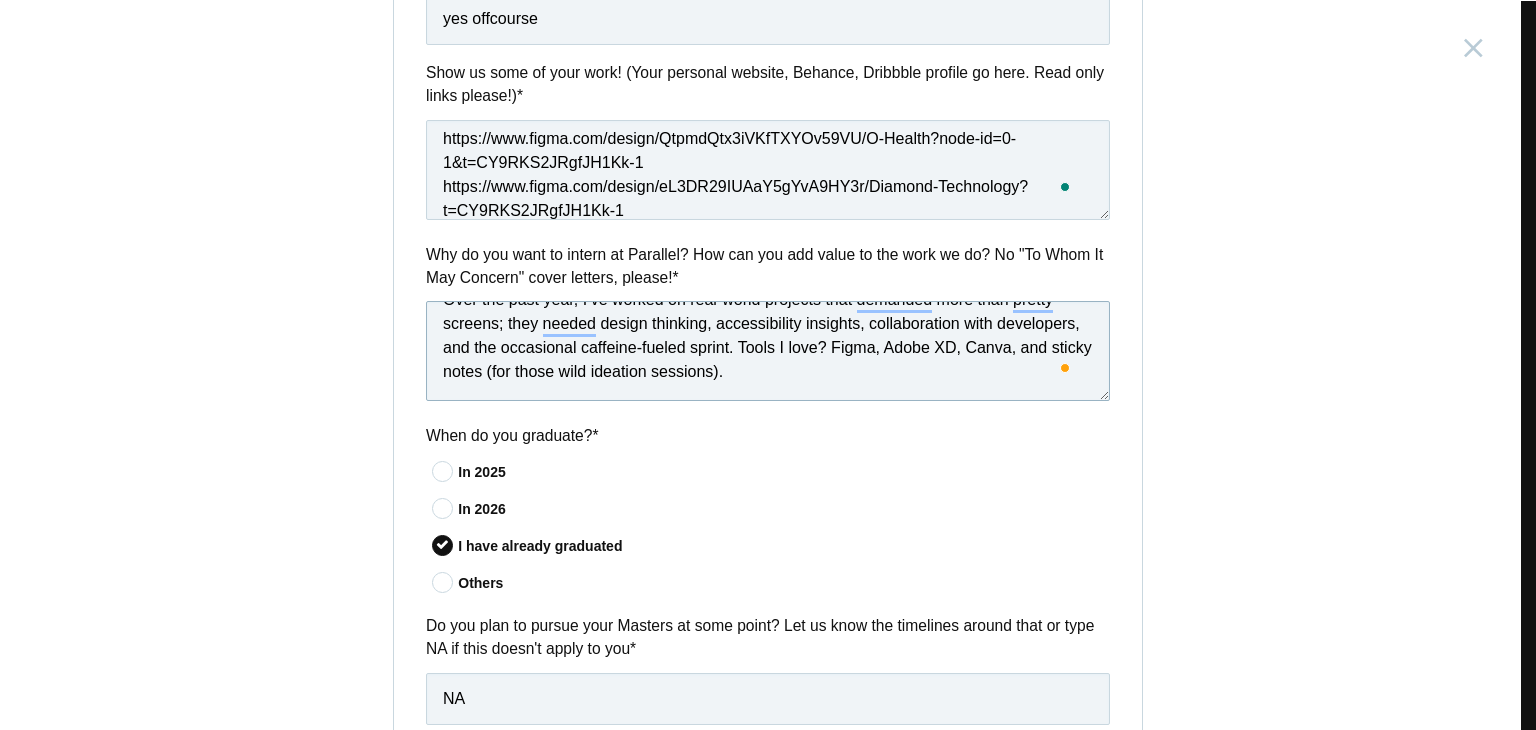 scroll, scrollTop: 59, scrollLeft: 0, axis: vertical 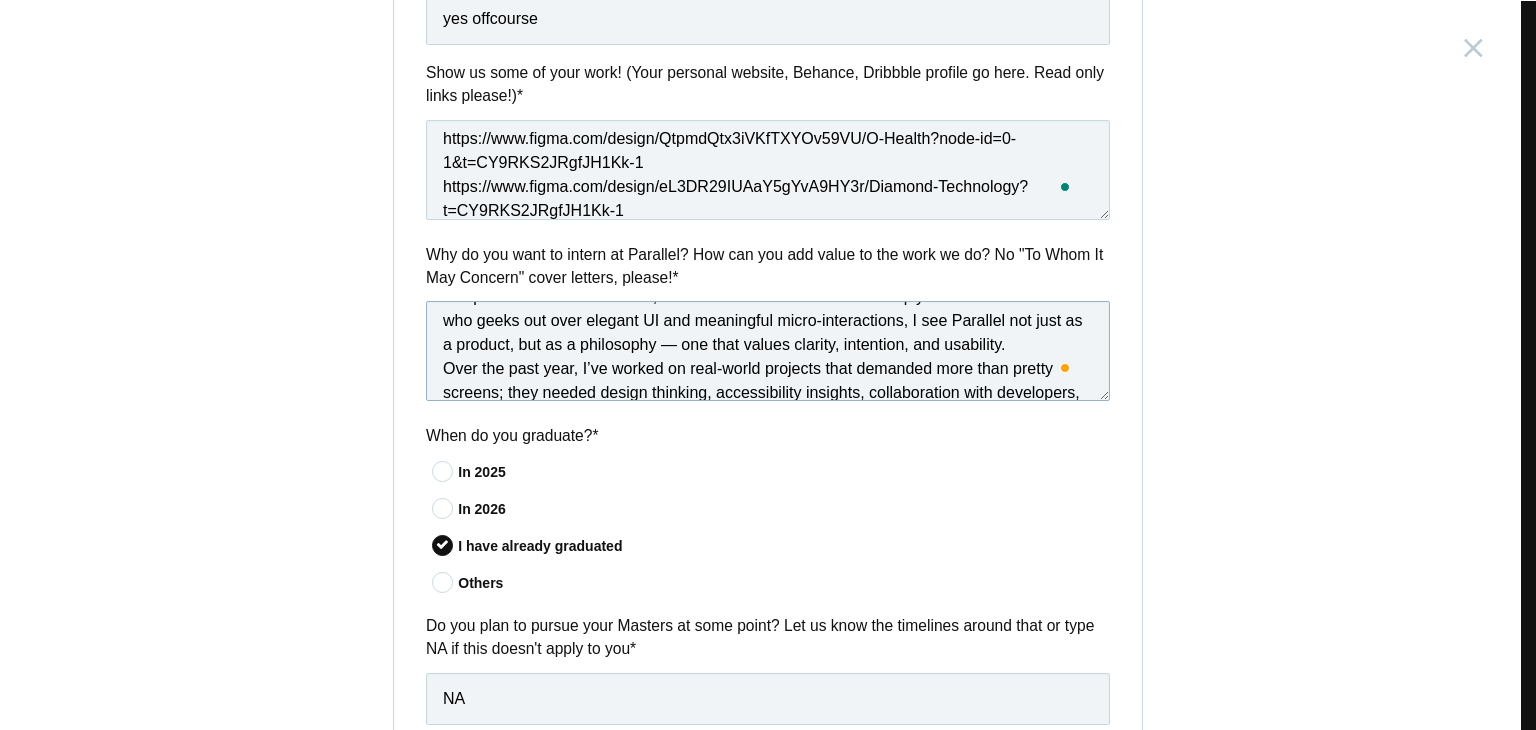 click on "Hi Parallel Team,
I’m excited to apply for a design internship at Parallel because your approach to simplifying complex workflows with clean, user-first interfaces resonates deeply with me. As someone who geeks out over elegant UI and meaningful micro-interactions, I see Parallel not just as a product, but as a philosophy — one that values clarity, intention, and usability.
Over the past year, I’ve worked on real-world projects that demanded more than pretty screens; they needed design thinking, accessibility insights, collaboration with developers, and the occasional caffeine-fueled sprint. Tools I love? Figma, Adobe XD, Canva, and sticky notes (for those wild ideation sessions)." at bounding box center (768, 351) 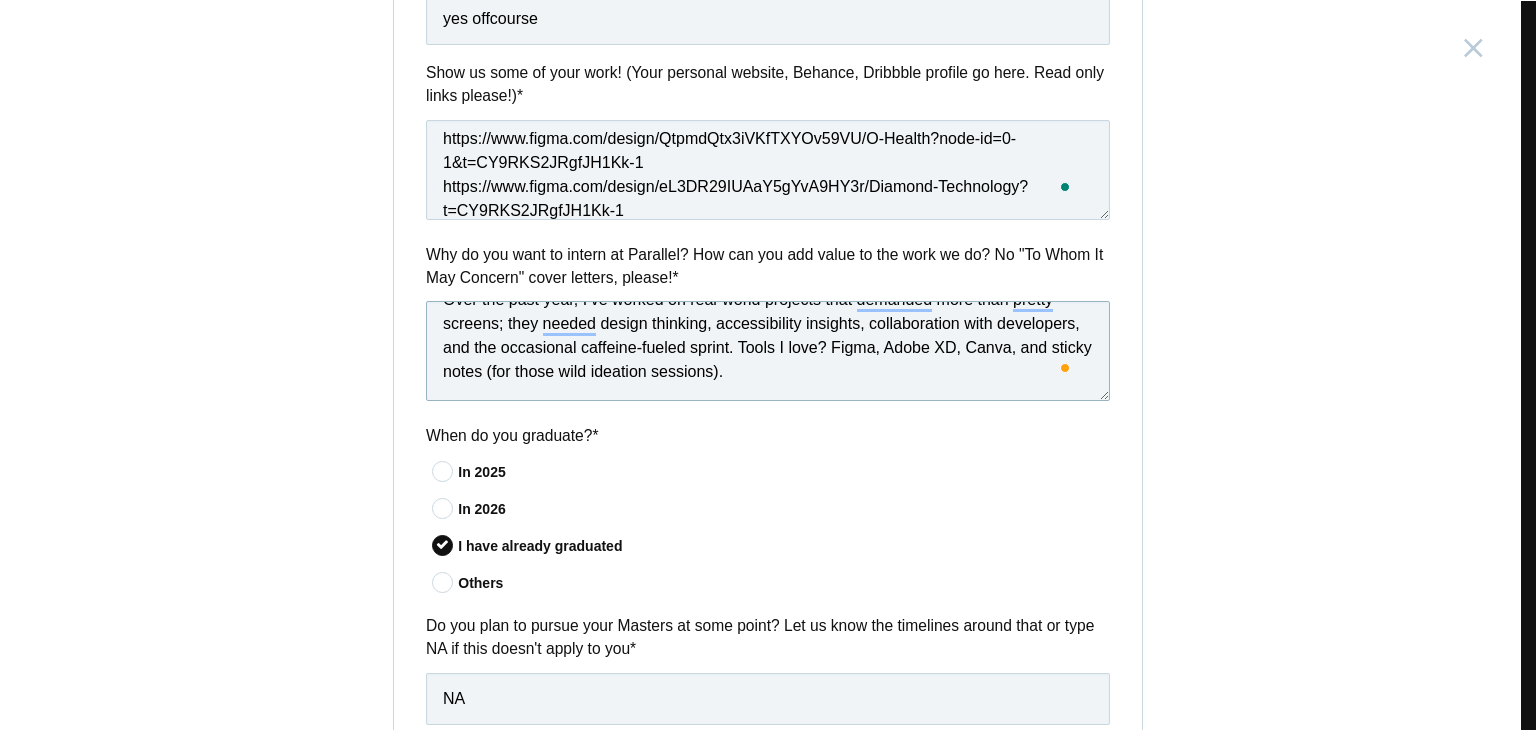 click on "Hi Parallel Team,
I’m excited to apply for a design internship at Parallel because your approach to simplifying complex workflows with clean, user-first interfaces resonates deeply with me. As someone who geeks out over elegant UI and meaningful micro-interactions, I see Parallel not just as a product, but as a philosophy that values clarity, intention, and usability.
Over the past year, I’ve worked on real-world projects that demanded more than pretty screens; they needed design thinking, accessibility insights, collaboration with developers, and the occasional caffeine-fueled sprint. Tools I love? Figma, Adobe XD, Canva, and sticky notes (for those wild ideation sessions)." at bounding box center [768, 351] 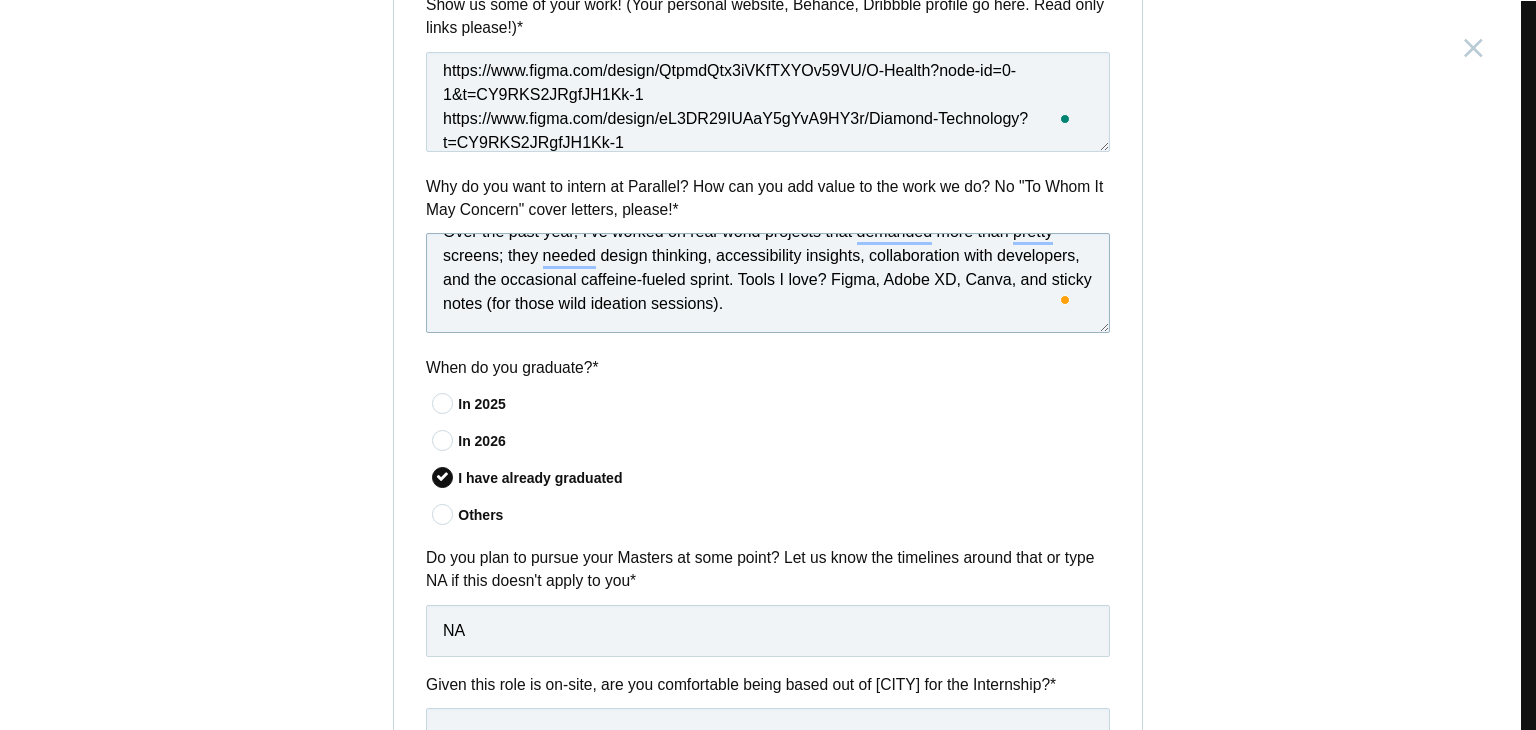 click on "Hi Parallel Team,
I’m excited to apply for a design internship at Parallel because your approach to simplifying complex workflows with clean, user-first interfaces resonates deeply with me. As someone who geeks out over elegant UI and meaningful micro-interactions, I see Parallel not just as a product, but as a philosophy that values clarity, intention, and usability.
Over the past year, I’ve worked on real-world projects that demanded more than pretty screens; they needed design thinking, accessibility insights, collaboration with developers, and the occasional caffeine-fueled sprint. Tools I love? Figma, Adobe XD, Canva, and sticky notes (for those wild ideation sessions)." at bounding box center [768, 283] 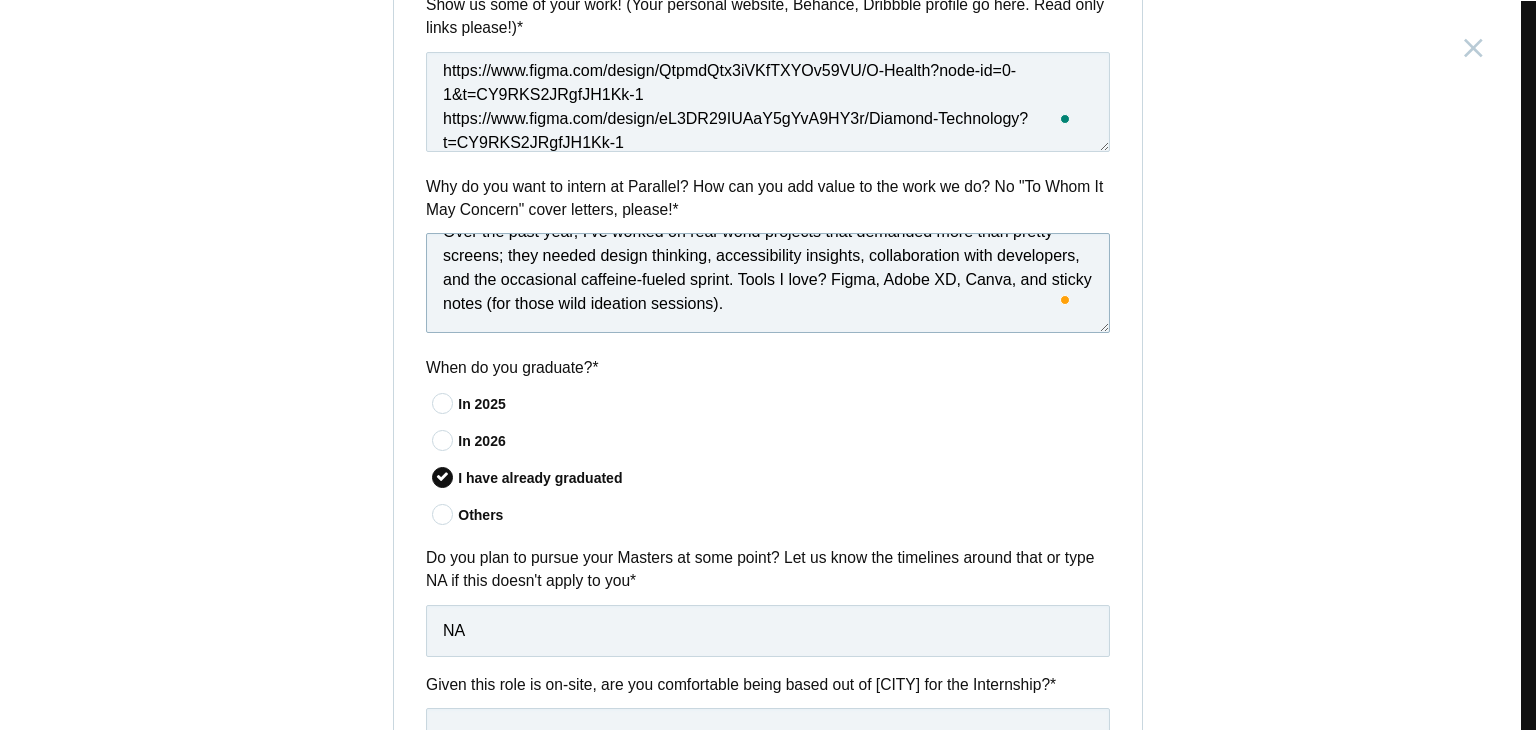 paste on "Thanks for considering me. Let’s make some magic.
Designfully yours,
[PERSON]" 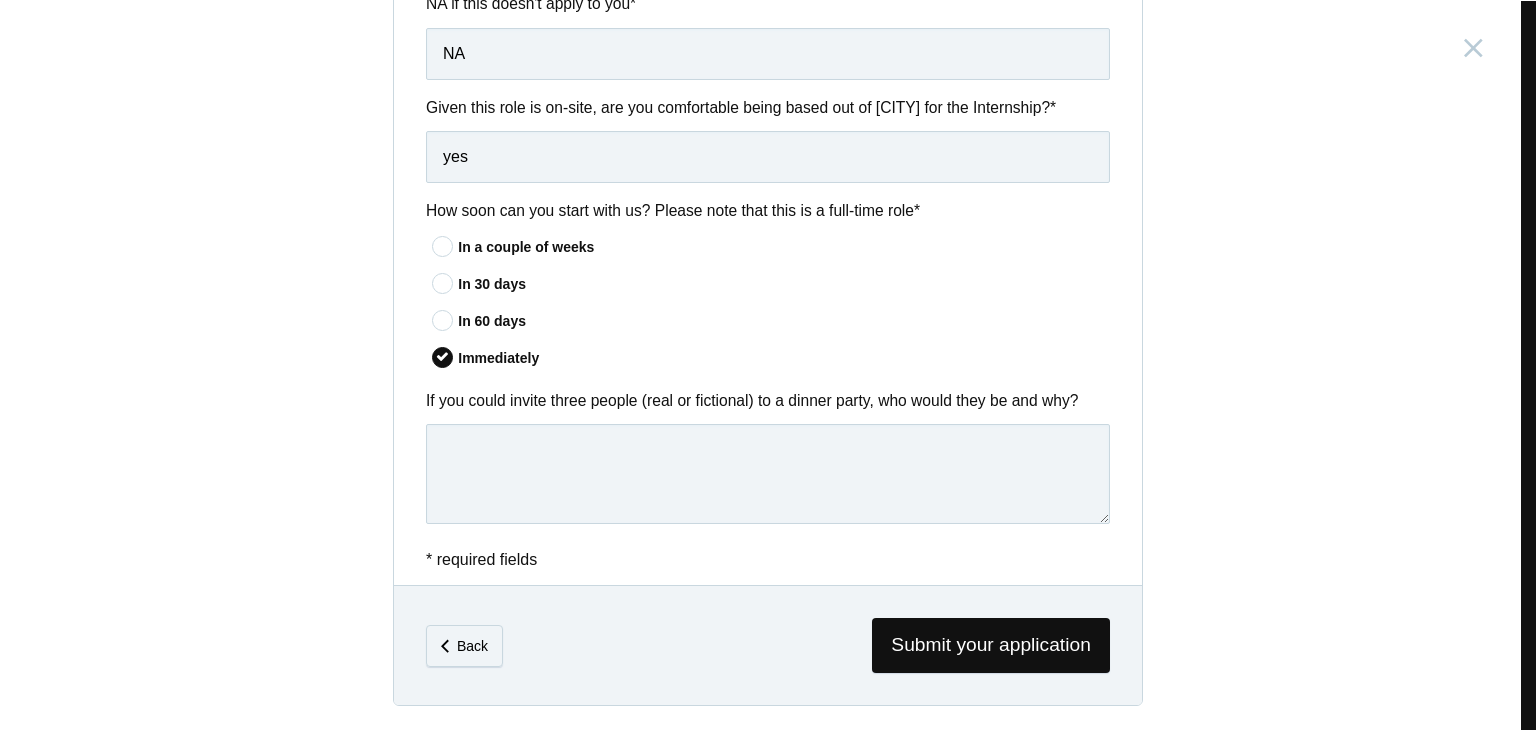 type on "Hi Parallel Team,
I’m excited to apply for a design internship at Parallel because your approach to simplifying complex workflows with clean, user-first interfaces resonates deeply with me. As someone who geeks out over elegant UI and meaningful micro-interactions, I see Parallel not just as a product, but as a philosophy that values clarity, intention, and usability.
Over the past year, I’ve worked on real-world projects that demanded more than pretty screens; they needed design thinking, accessibility insights, collaboration with developers, and the occasional caffeine-fueled sprint. Tools I love? Figma, Adobe XD, Canva, and sticky notes (for those wild ideation sessions).
Thanks for considering me. Let’s make some magic.
Designfully yours,
[PERSON]" 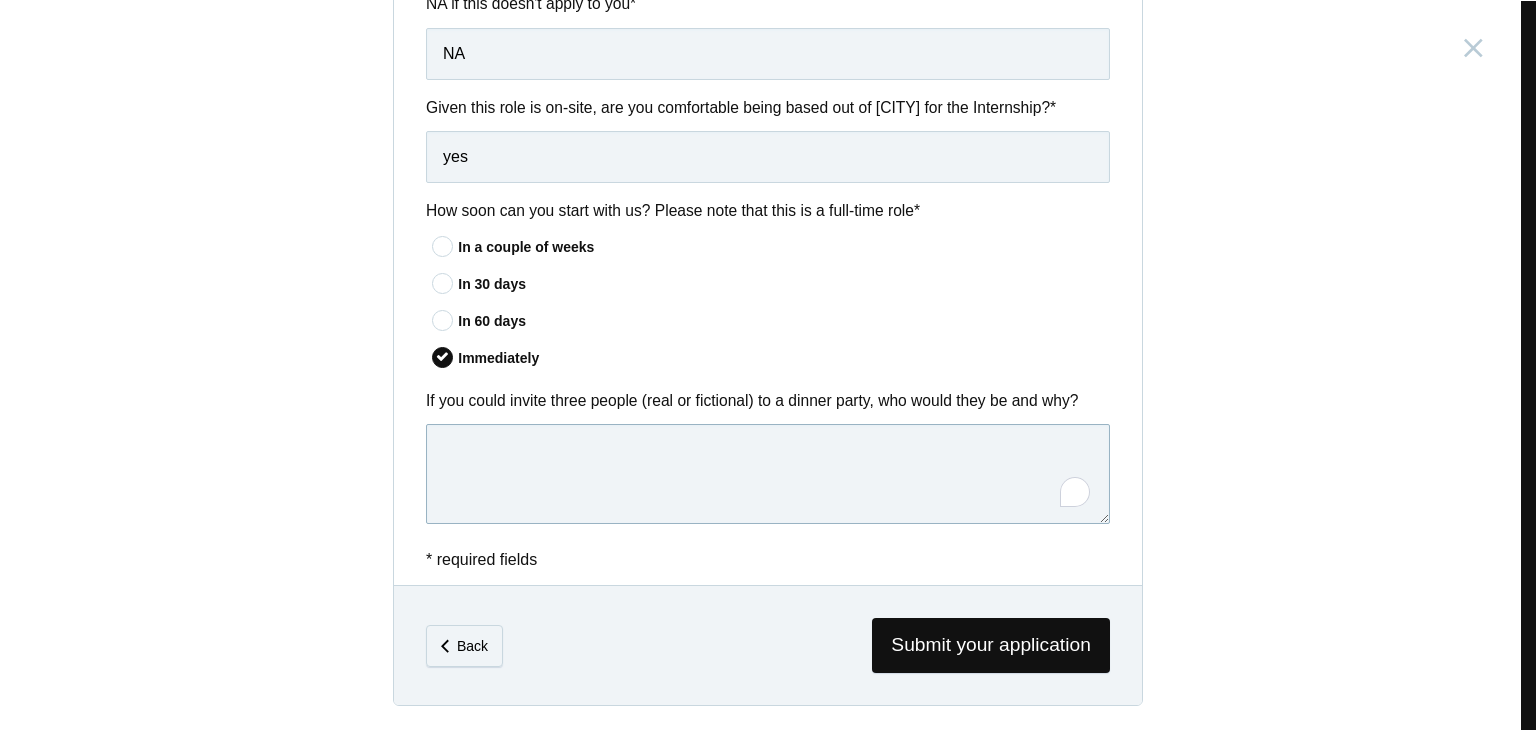 click at bounding box center [768, 474] 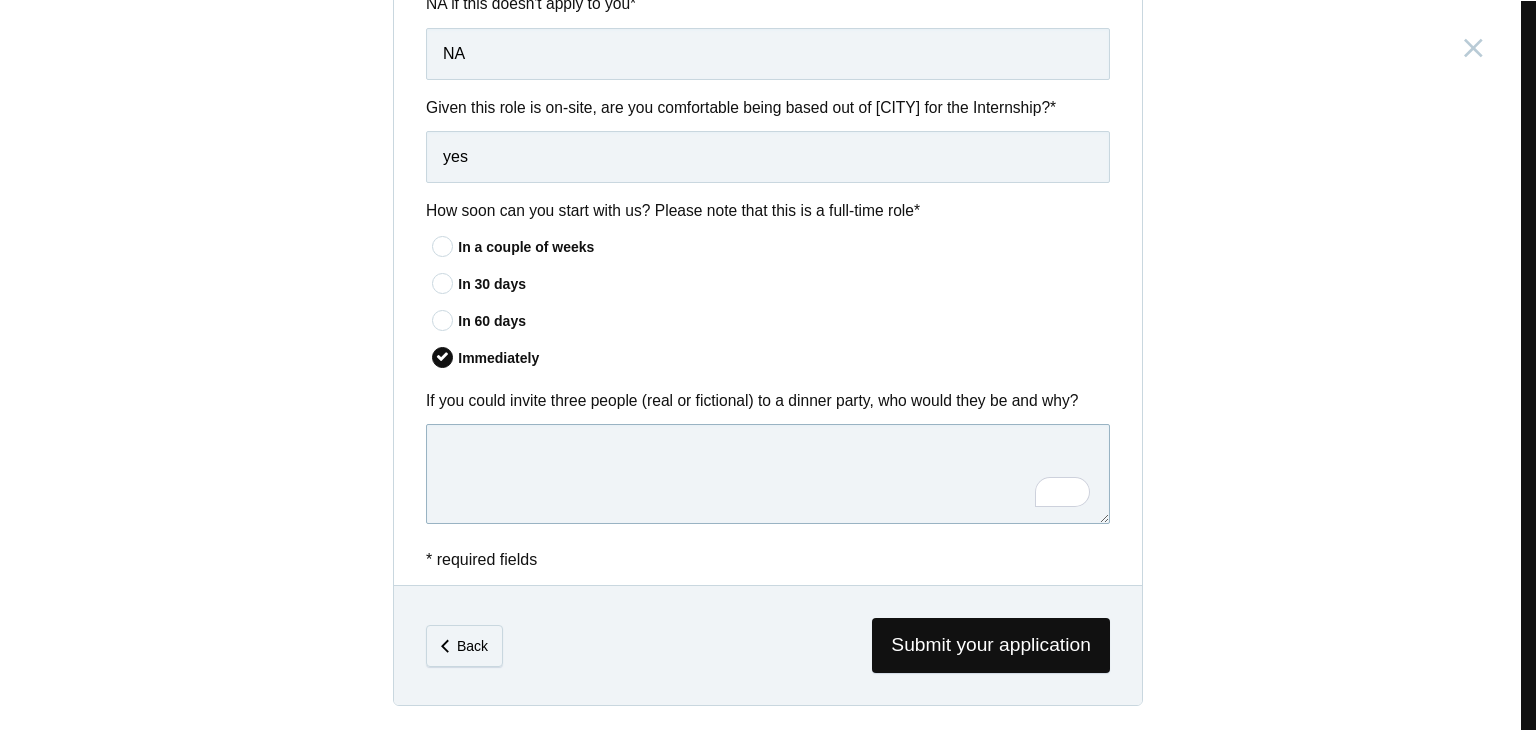 click at bounding box center [768, 474] 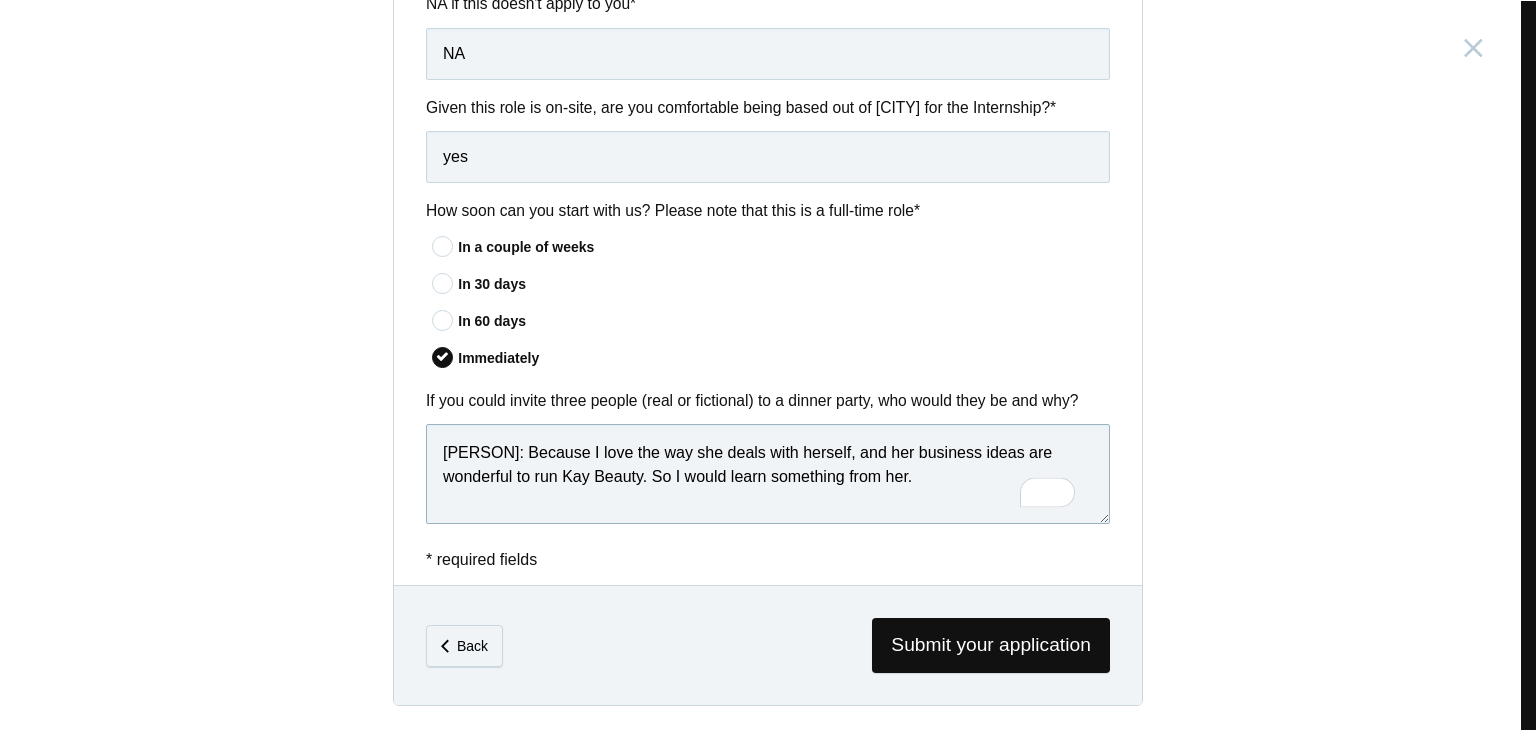 click on "[PERSON]: Because I love the way she deals with herself, and her business ideas are wonderful to run Kay Beauty. So I would learn something from her." at bounding box center [768, 474] 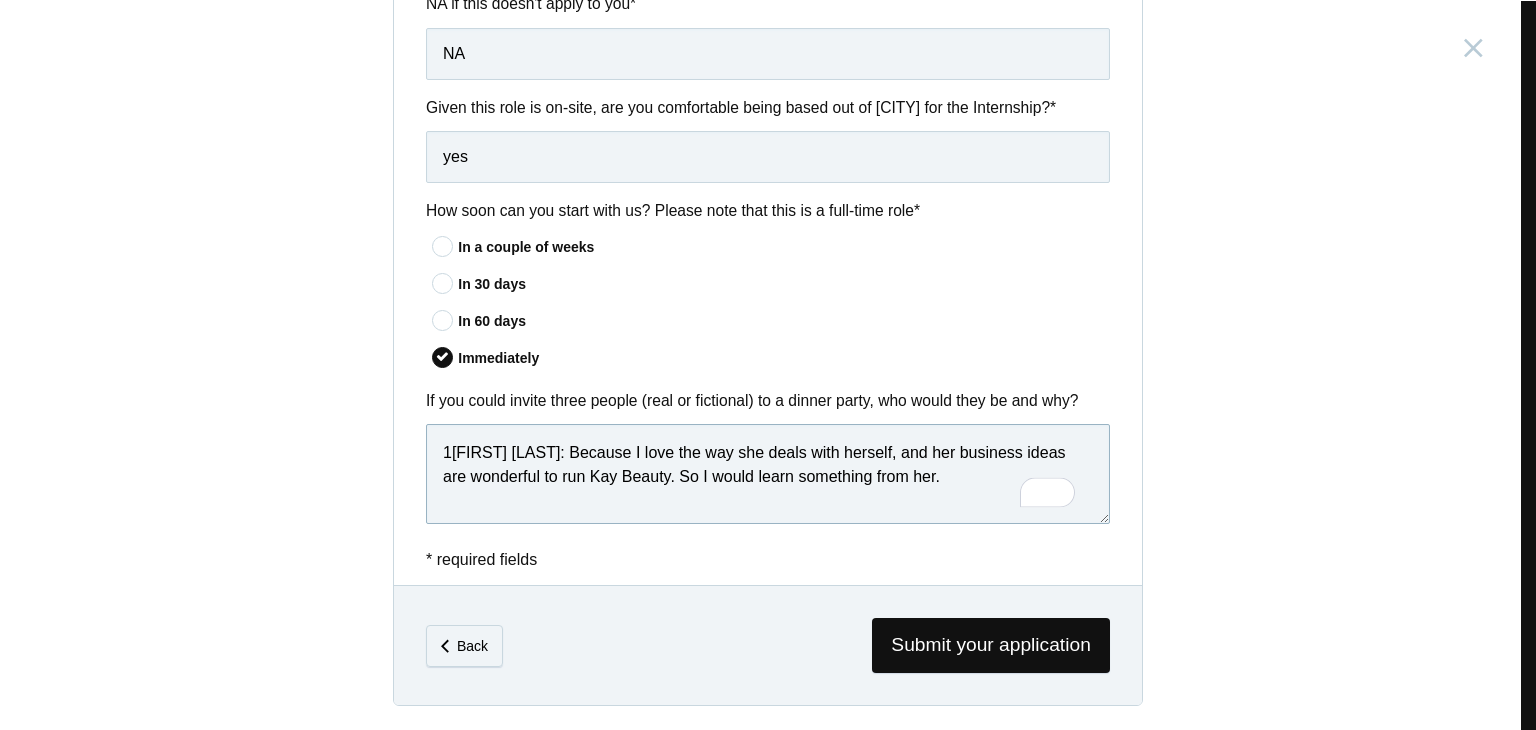 click on "1[FIRST] [LAST]: Because I love the way she deals with herself, and her business ideas are wonderful to run Kay Beauty. So I would learn something from her." at bounding box center (768, 474) 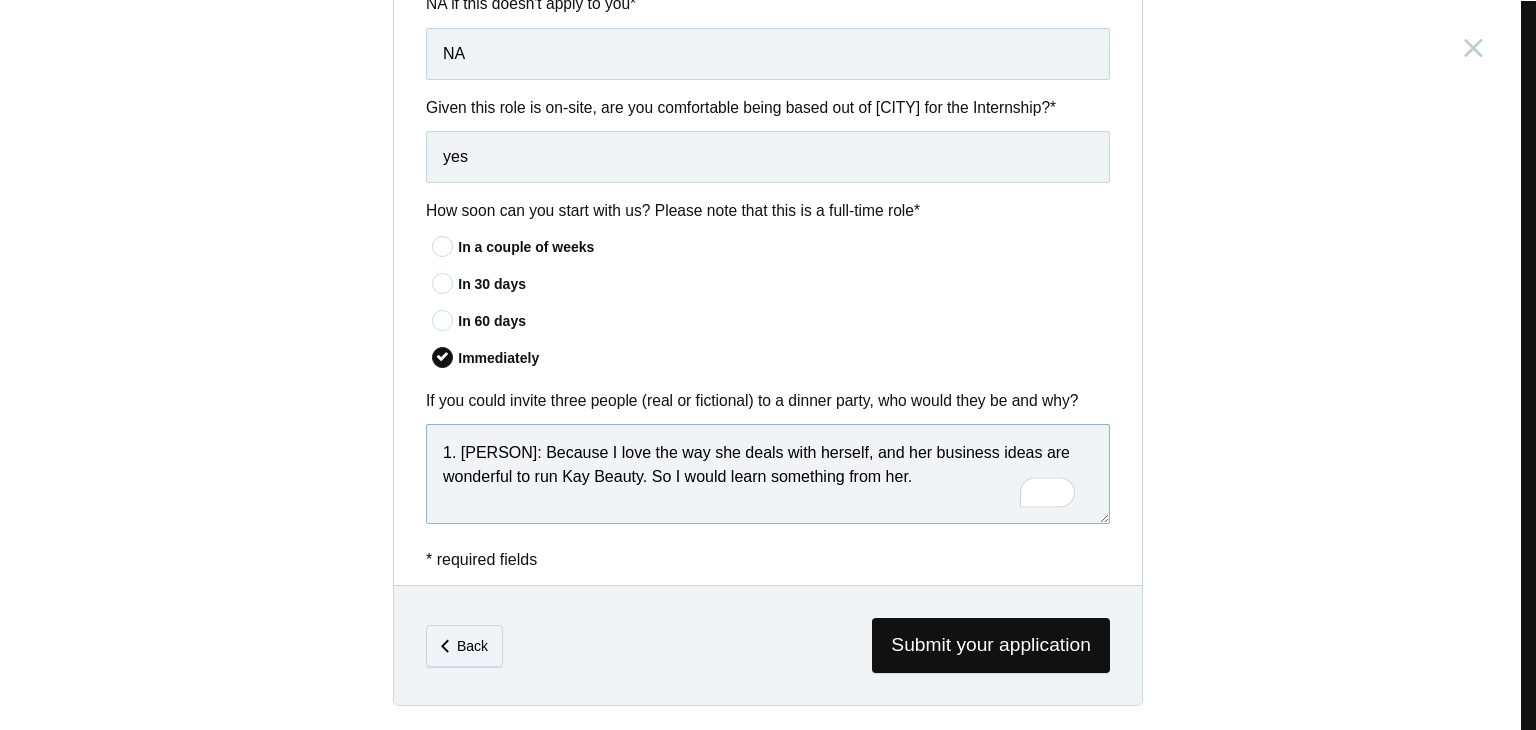 click on "1. [PERSON]: Because I love the way she deals with herself, and her business ideas are wonderful to run Kay Beauty. So I would learn something from her." at bounding box center (768, 474) 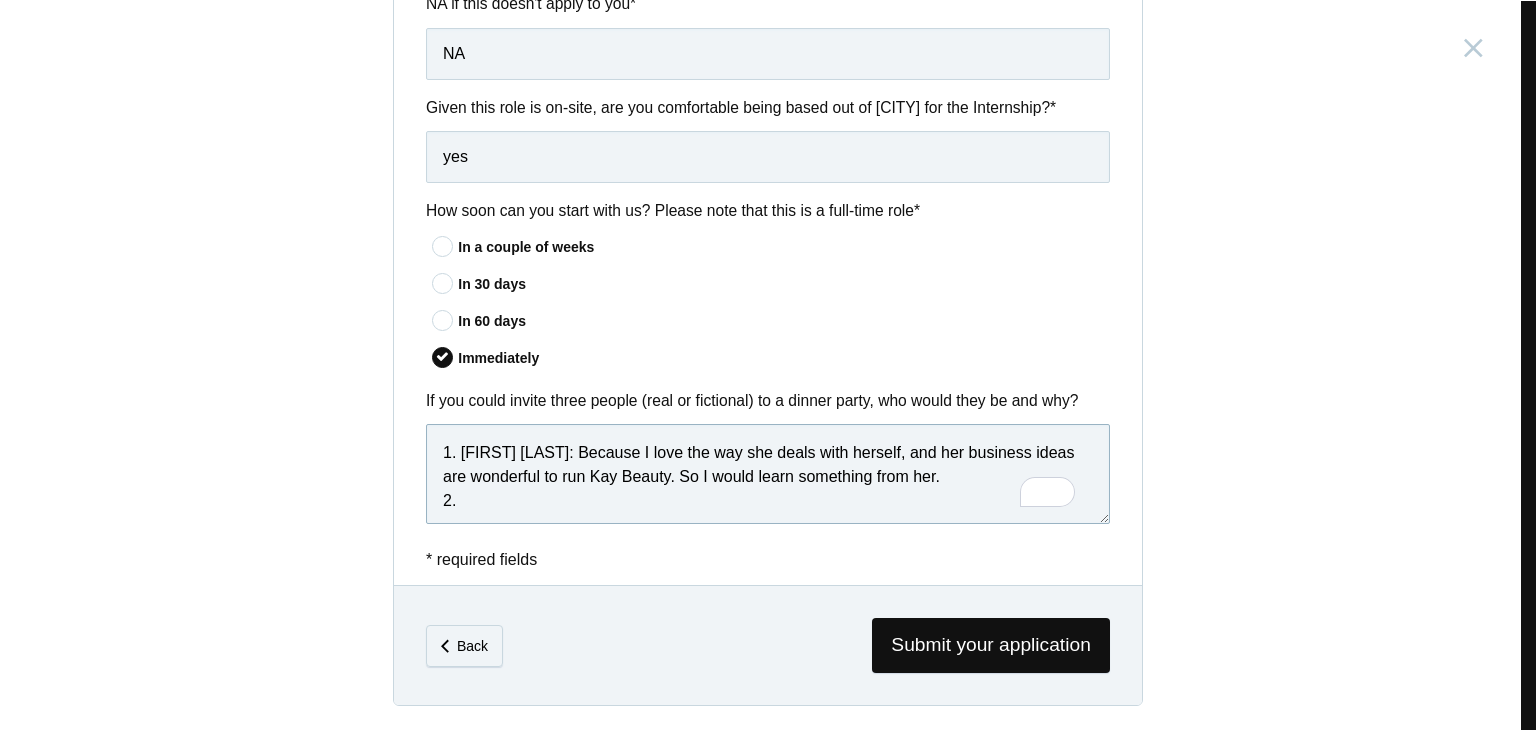 type on "1. [FIRST] [LAST]: Because I love the way she deals with herself, and her business ideas are wonderful to run Kay Beauty. So I would learn something from her.
2." 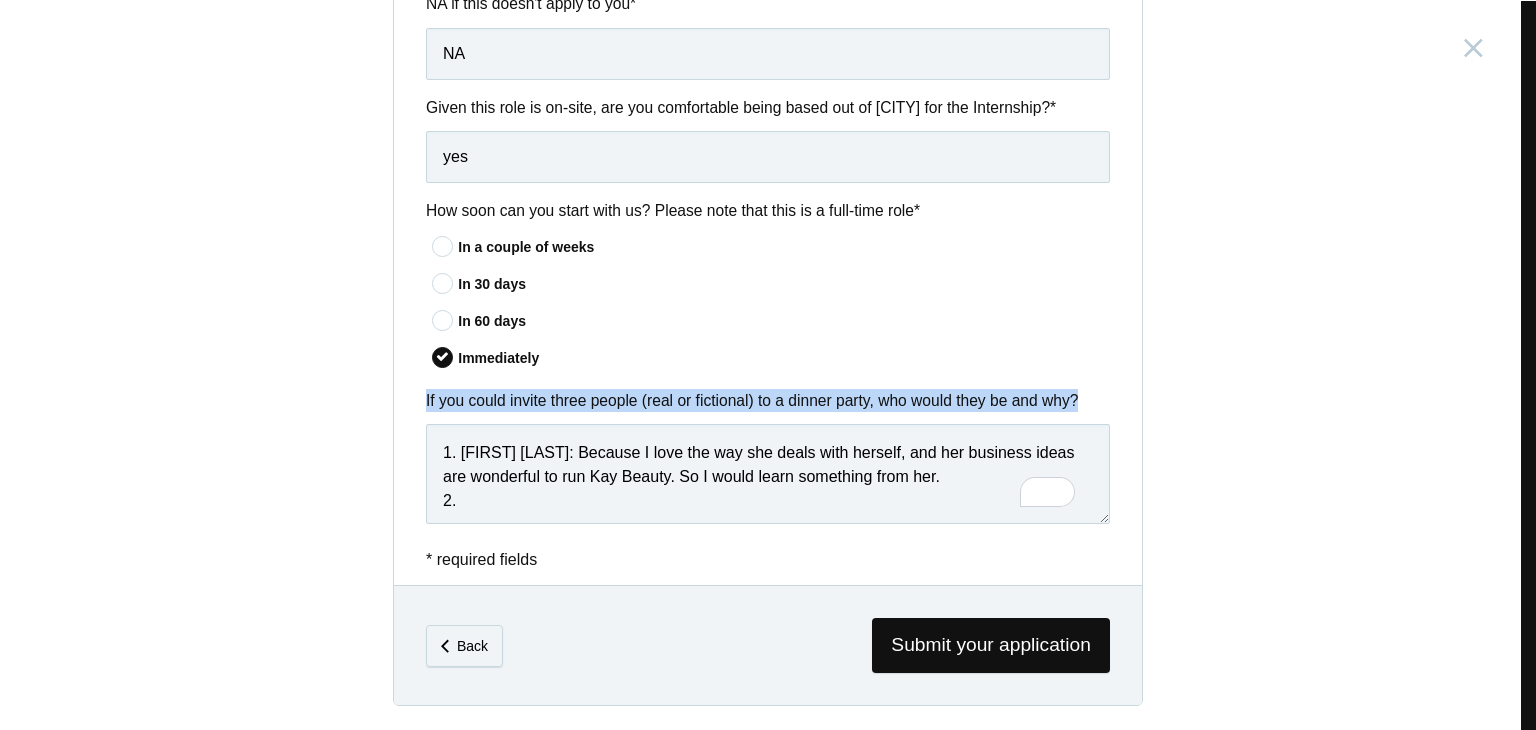 drag, startPoint x: 416, startPoint y: 397, endPoint x: 1110, endPoint y: 395, distance: 694.00287 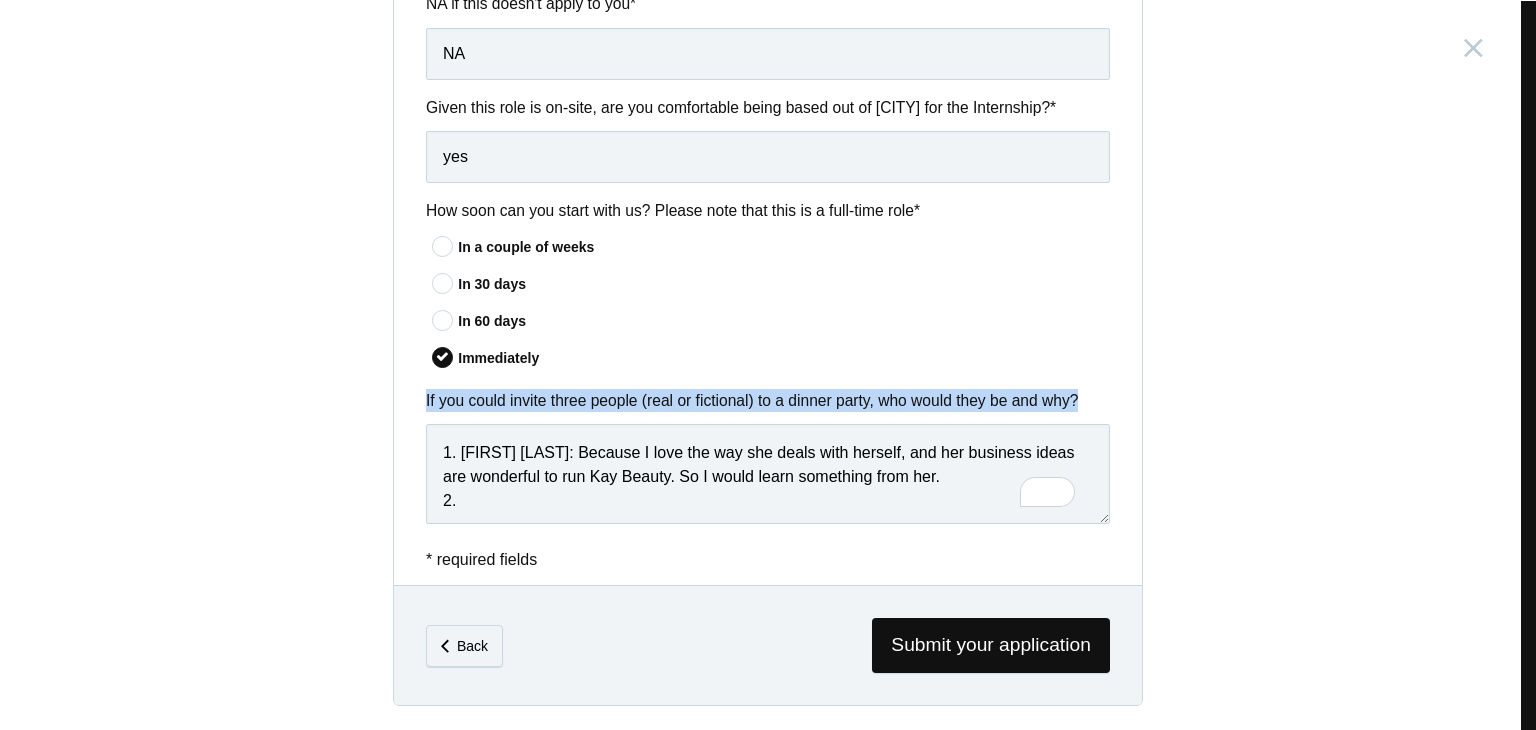 click on "If you could invite three people (real or fictional) to a dinner party, who would they be and why?
1. [FIRST] [LAST]: Because I love the way she deals with herself, and her business ideas are wonderful to run Kay Beauty. So I would learn something from her.
2." at bounding box center (768, 460) 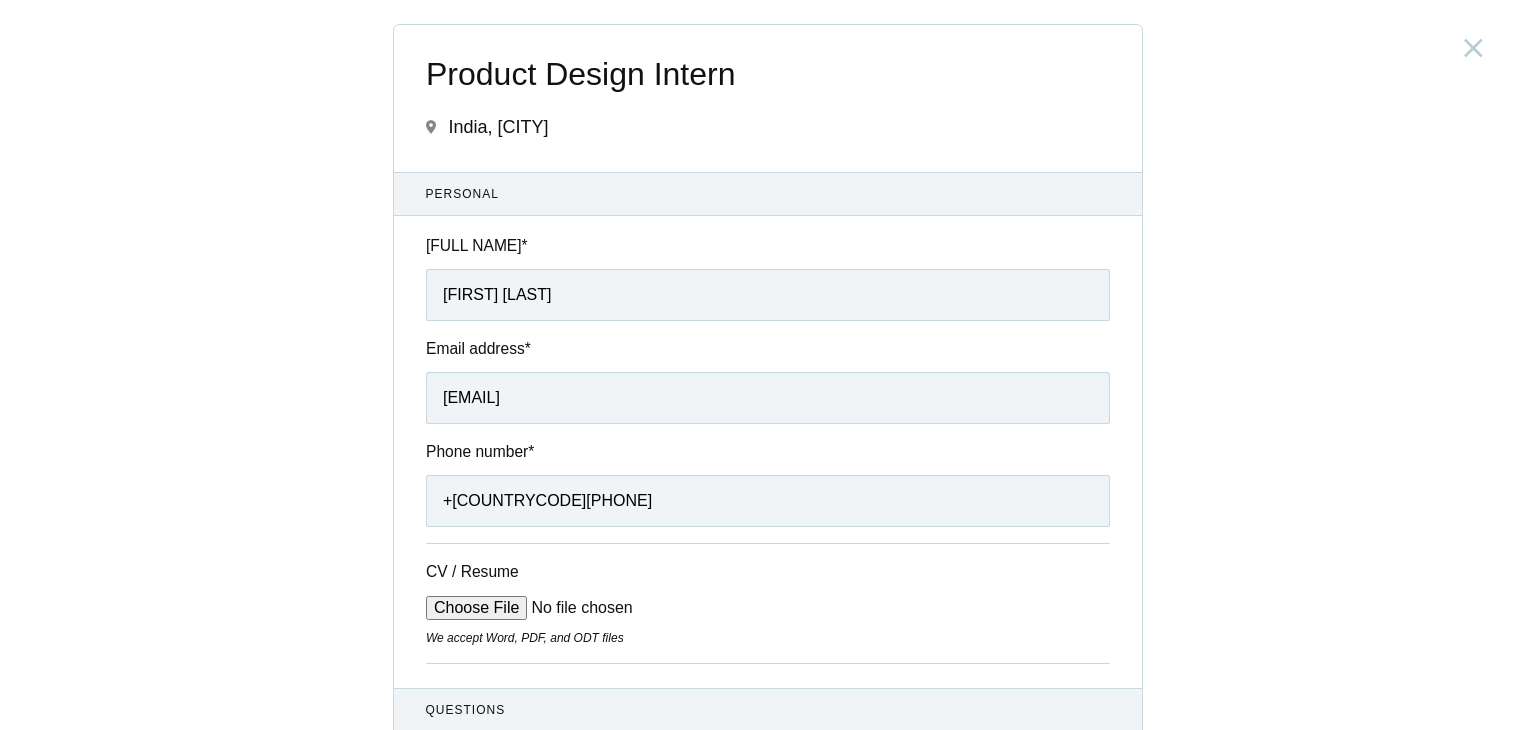 scroll, scrollTop: 5758, scrollLeft: 0, axis: vertical 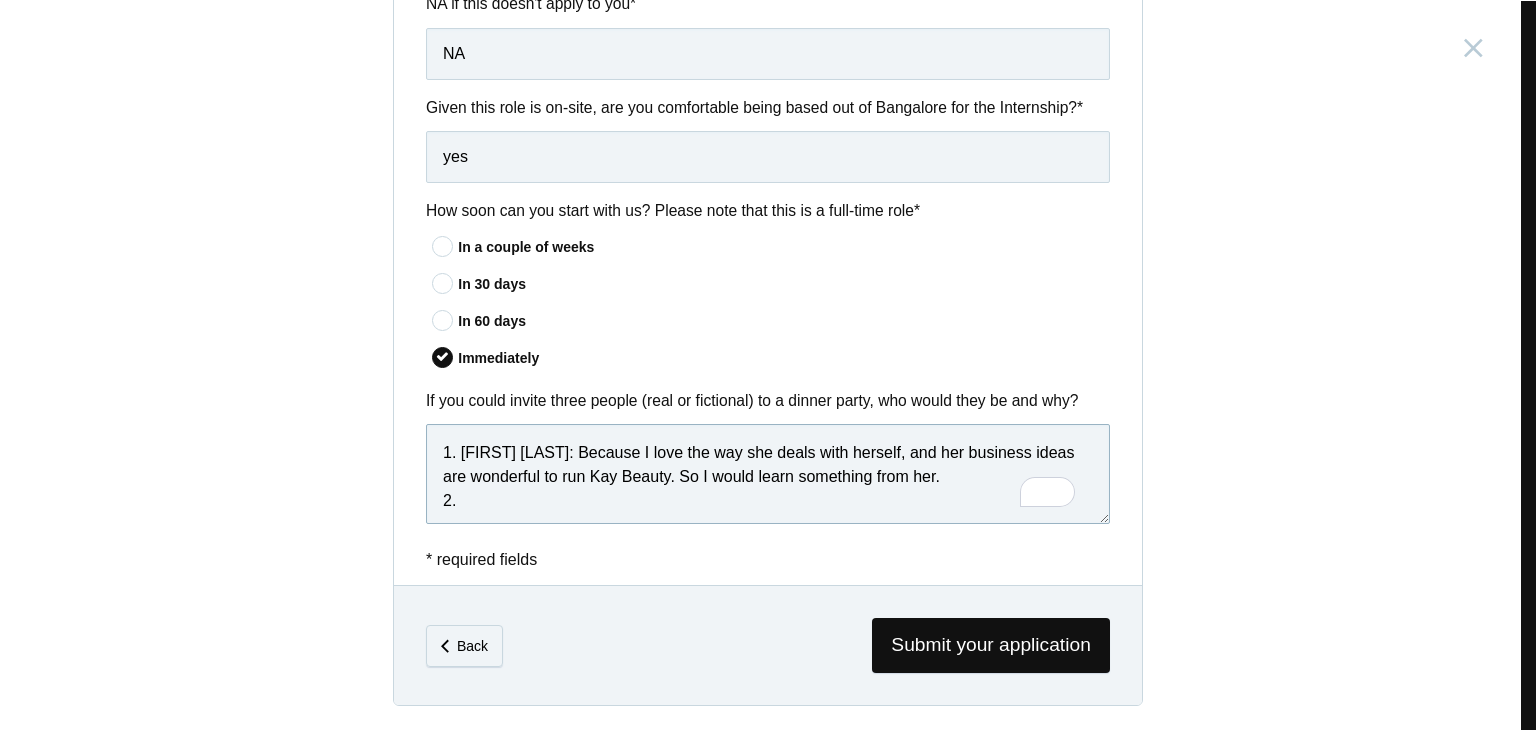 click on "1. [FIRST] [LAST]: Because I love the way she deals with herself, and her business ideas are wonderful to run Kay Beauty. So I would learn something from her.
2." at bounding box center [768, 474] 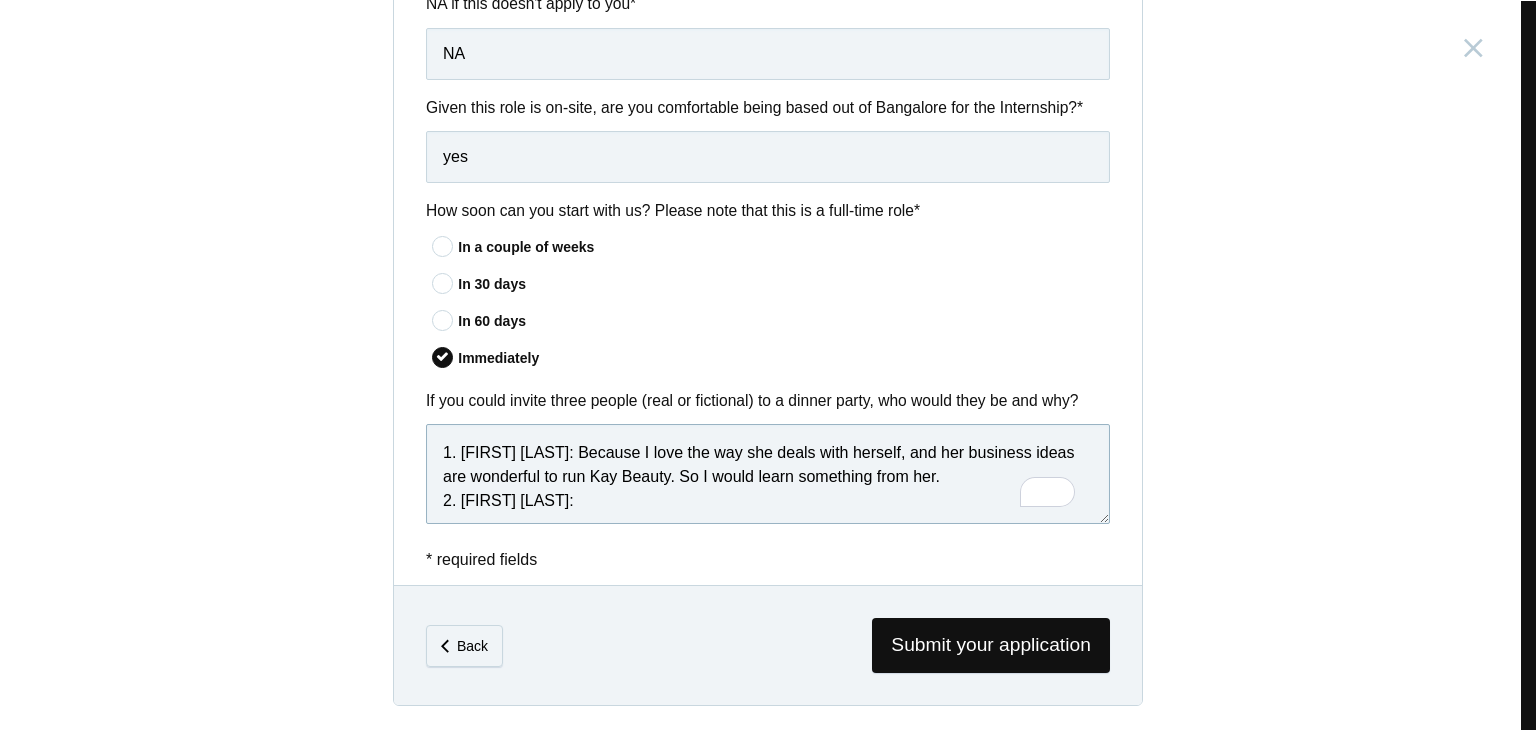 click on "1. Katrina Kaif: Because I love the way she deals with herself, and her business ideas are wonderful to run Kay Beauty. So I would learn something from her.
2. Narendra Modi:" at bounding box center [768, 474] 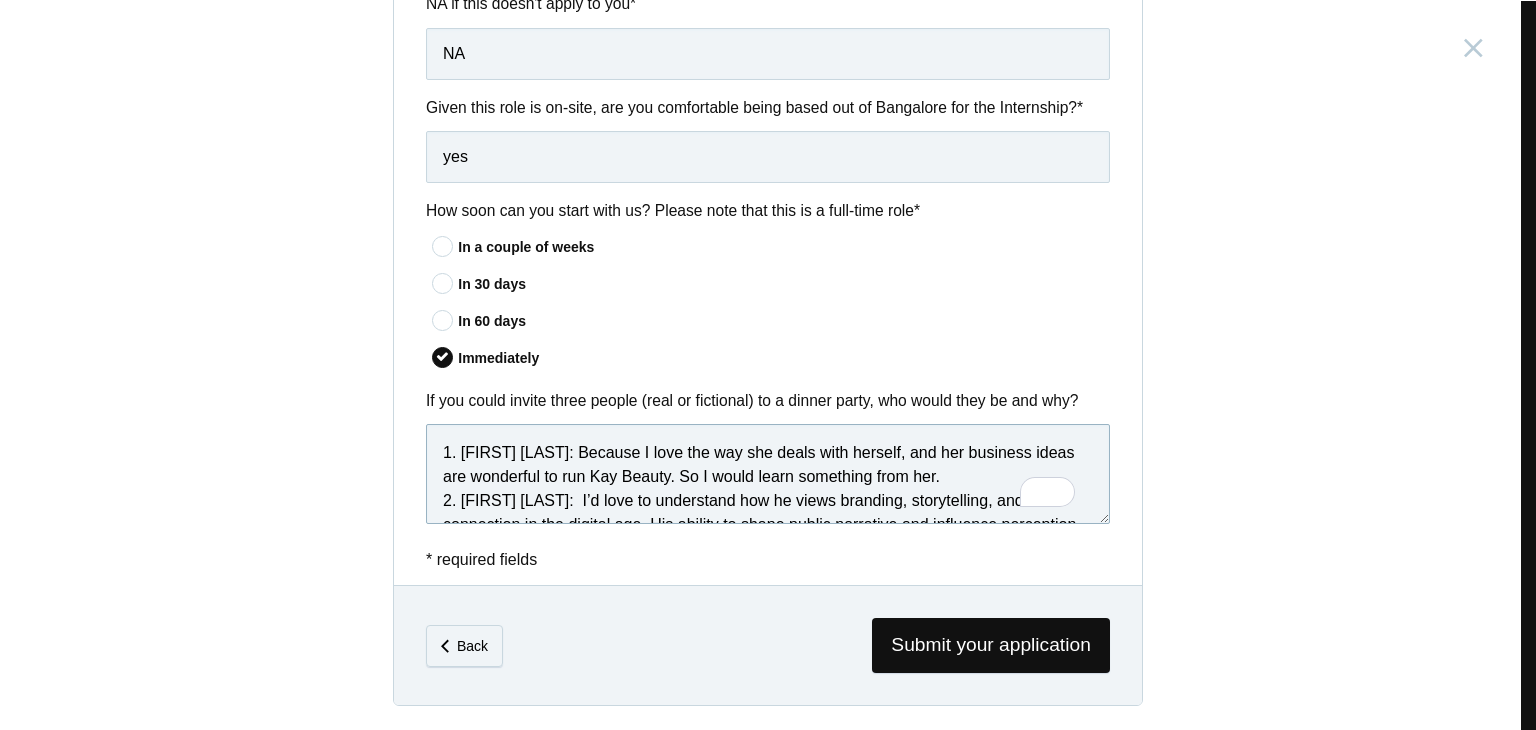 scroll, scrollTop: 34, scrollLeft: 0, axis: vertical 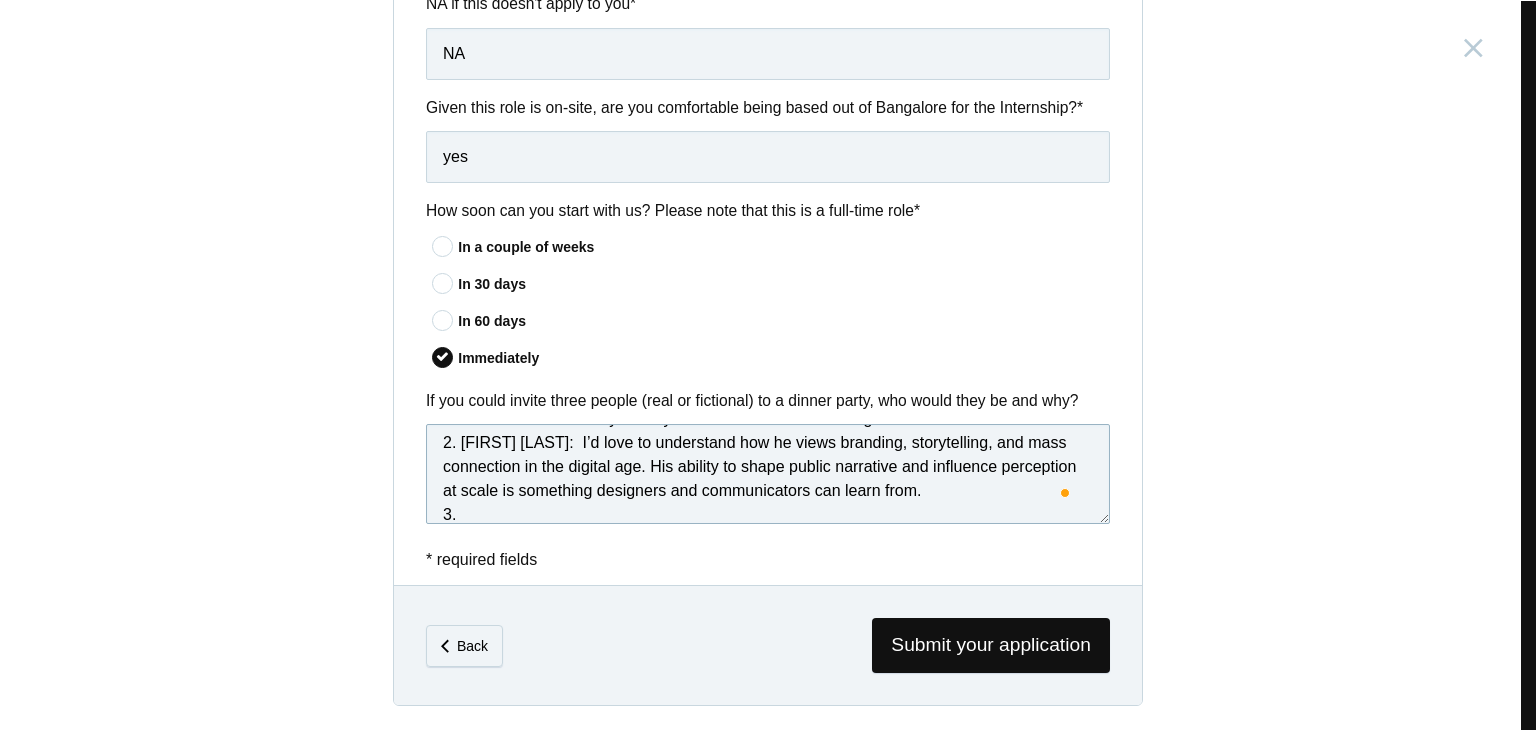 click on "1. Katrina Kaif: Because I love the way she deals with herself, and her business ideas are wonderful to run Kay Beauty. So I would learn something from her.
2. Narendra Modi:  I’d love to understand how he views branding, storytelling, and mass connection in the digital age. His ability to shape public narrative and influence perception at scale is something designers and communicators can learn from.
3." at bounding box center [768, 474] 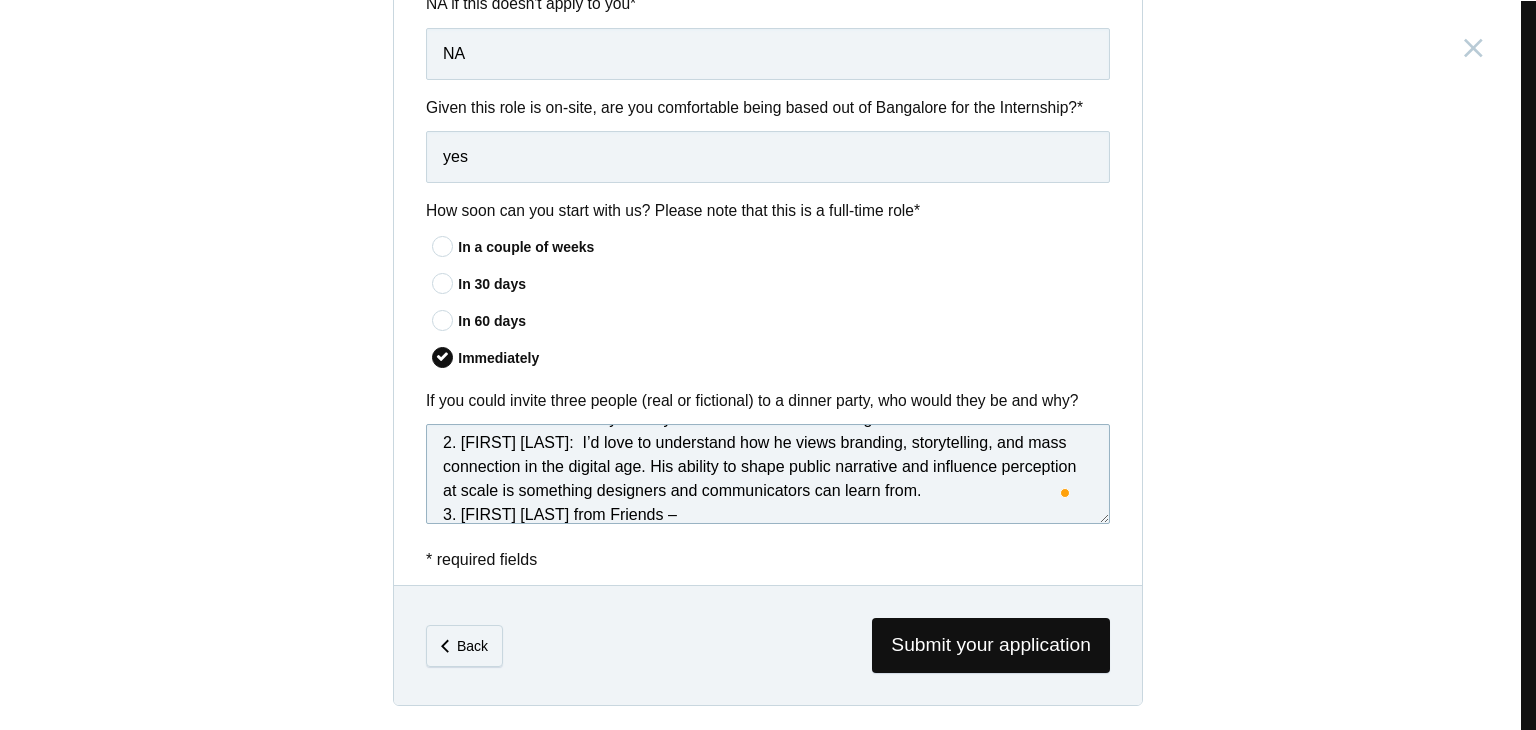 scroll, scrollTop: 130, scrollLeft: 0, axis: vertical 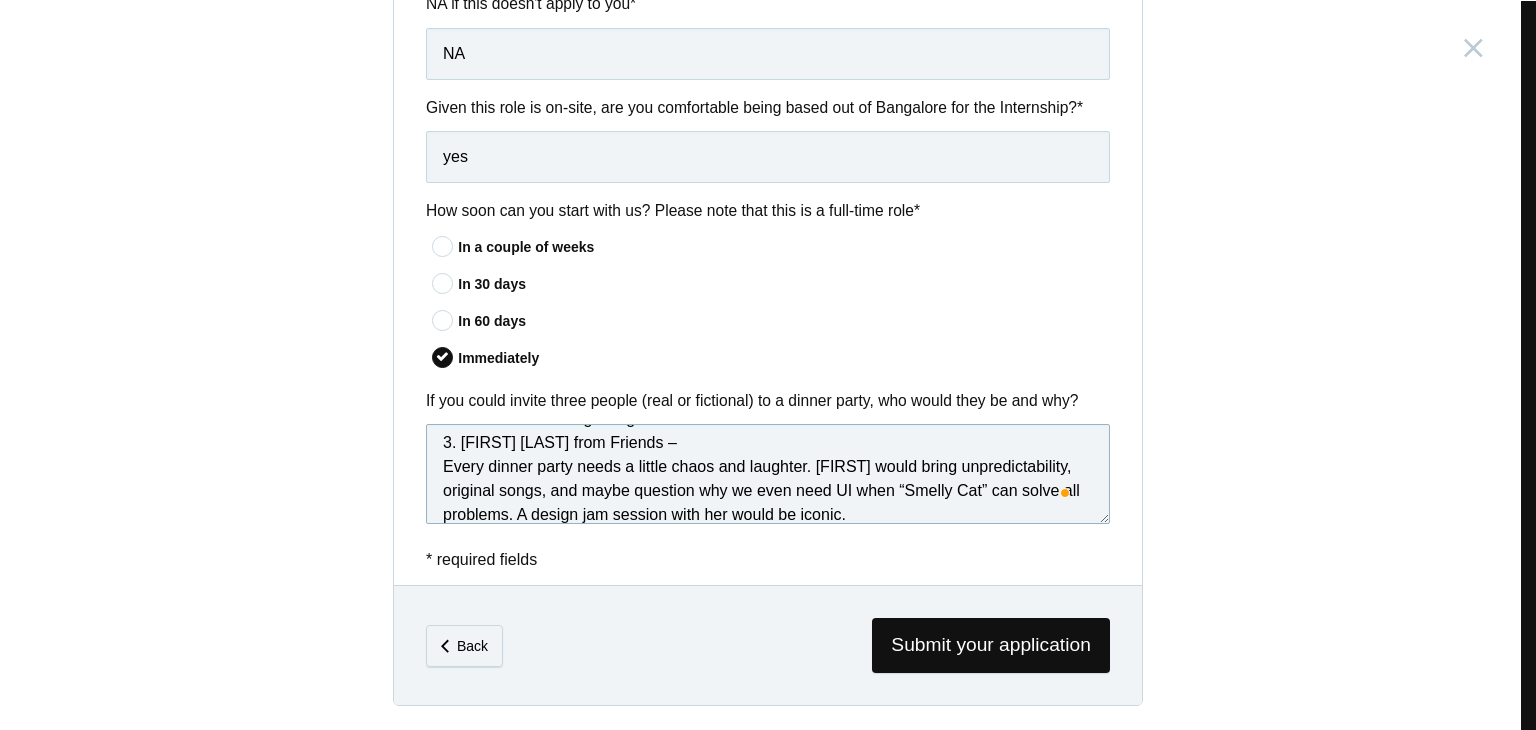 click on "1. Katrina Kaif: Because I love the way she deals with herself, and her business ideas are wonderful to run Kay Beauty. So I would learn something from her.
2. Narendra Modi:  I’d love to understand how he views branding, storytelling, and mass connection in the digital age. His ability to shape public narrative and influence perception at scale is something designers and communicators can learn from.
3. Phoebe Buffay from Friends –
Every dinner party needs a little chaos and laughter. Phoebe would bring unpredictability, original songs, and maybe question why we even need UI when “Smelly Cat” can solve all problems. A design jam session with her would be iconic." at bounding box center (768, 474) 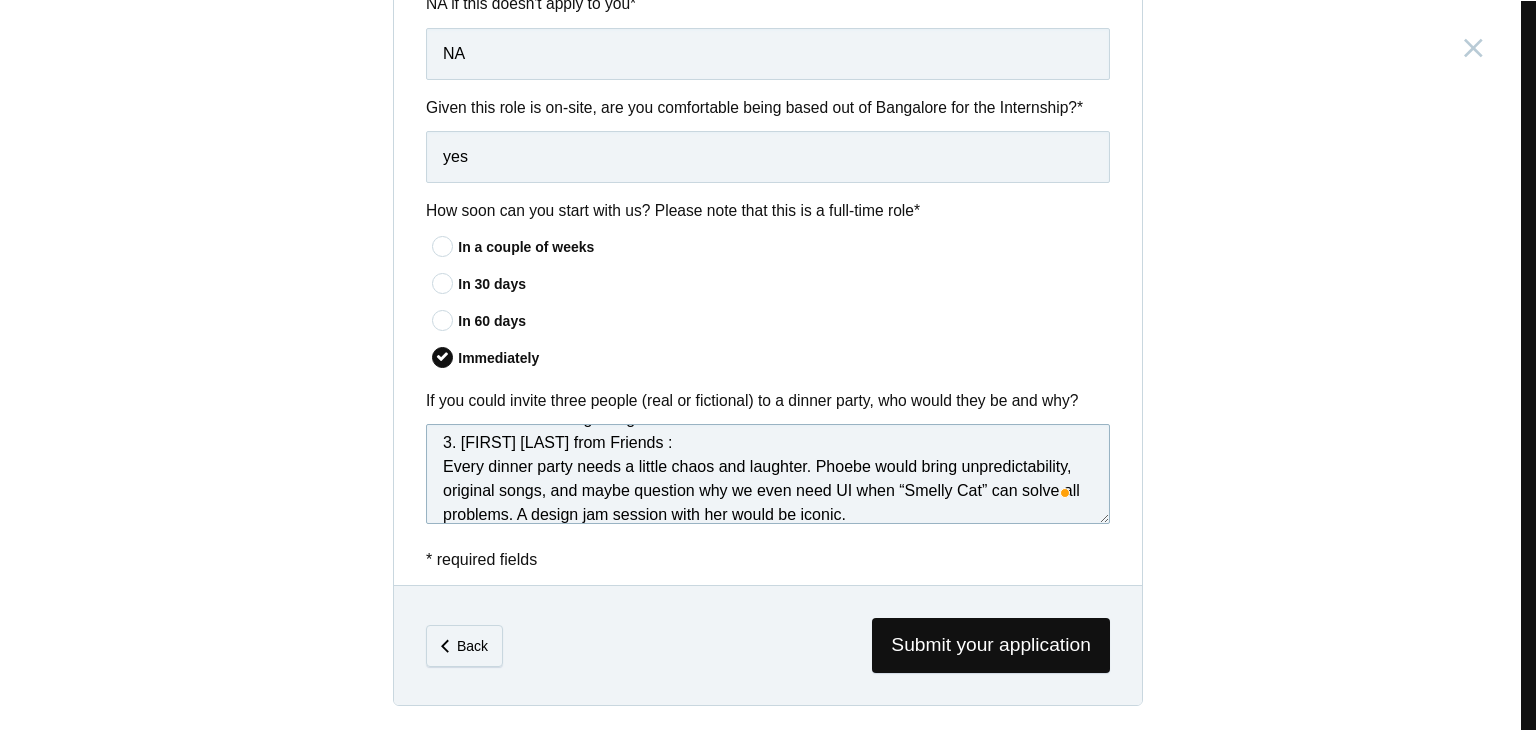 click on "1. Katrina Kaif: Because I love the way she deals with herself, and her business ideas are wonderful to run Kay Beauty. So I would learn something from her.
2. Narendra Modi:  I’d love to understand how he views branding, storytelling, and mass connection in the digital age. His ability to shape public narrative and influence perception at scale is something designers and communicators can learn from.
3. Phoebe Buffay from Friends :
Every dinner party needs a little chaos and laughter. Phoebe would bring unpredictability, original songs, and maybe question why we even need UI when “Smelly Cat” can solve all problems. A design jam session with her would be iconic." at bounding box center (768, 474) 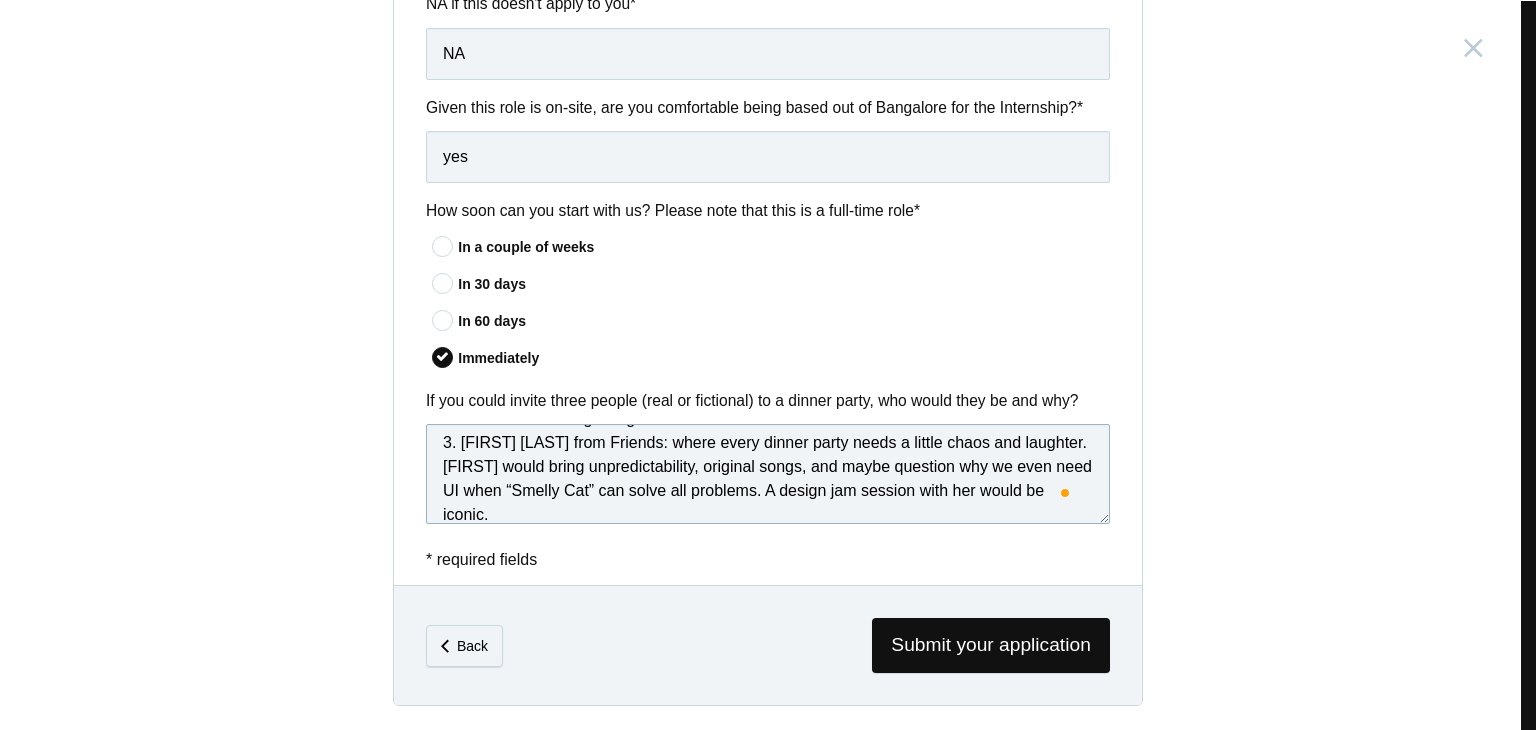 drag, startPoint x: 841, startPoint y: 445, endPoint x: 1016, endPoint y: 446, distance: 175.00285 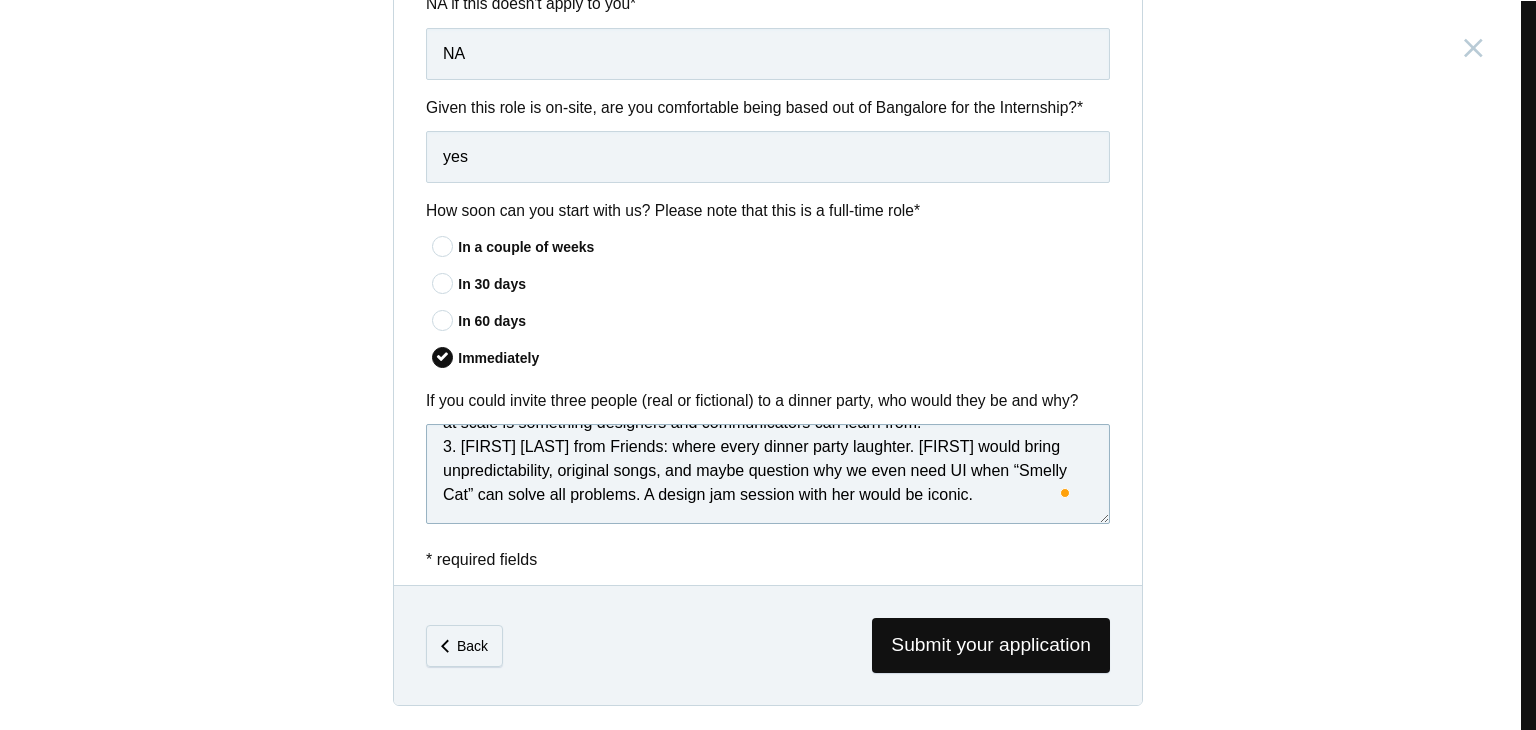 scroll, scrollTop: 125, scrollLeft: 0, axis: vertical 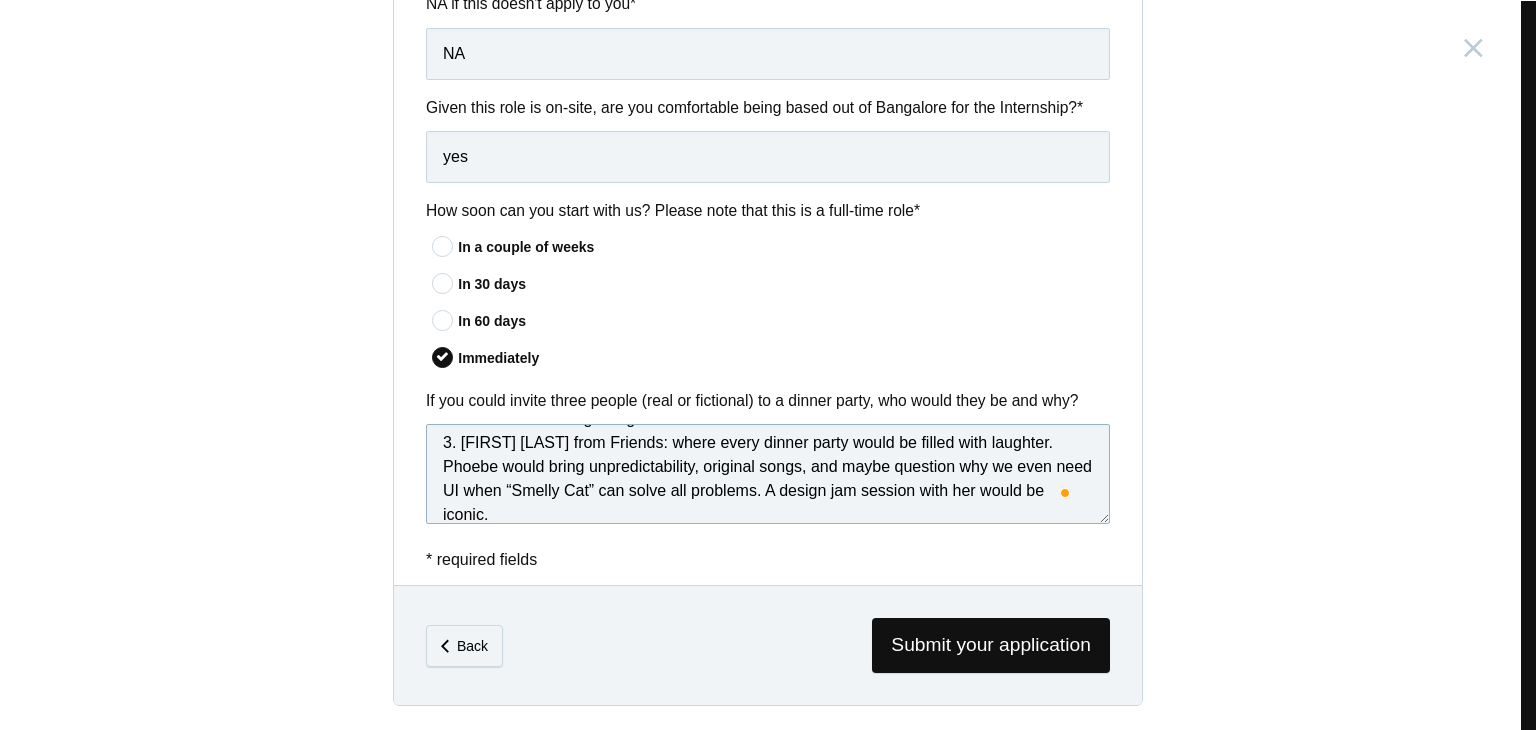 drag, startPoint x: 692, startPoint y: 473, endPoint x: 581, endPoint y: 469, distance: 111.07205 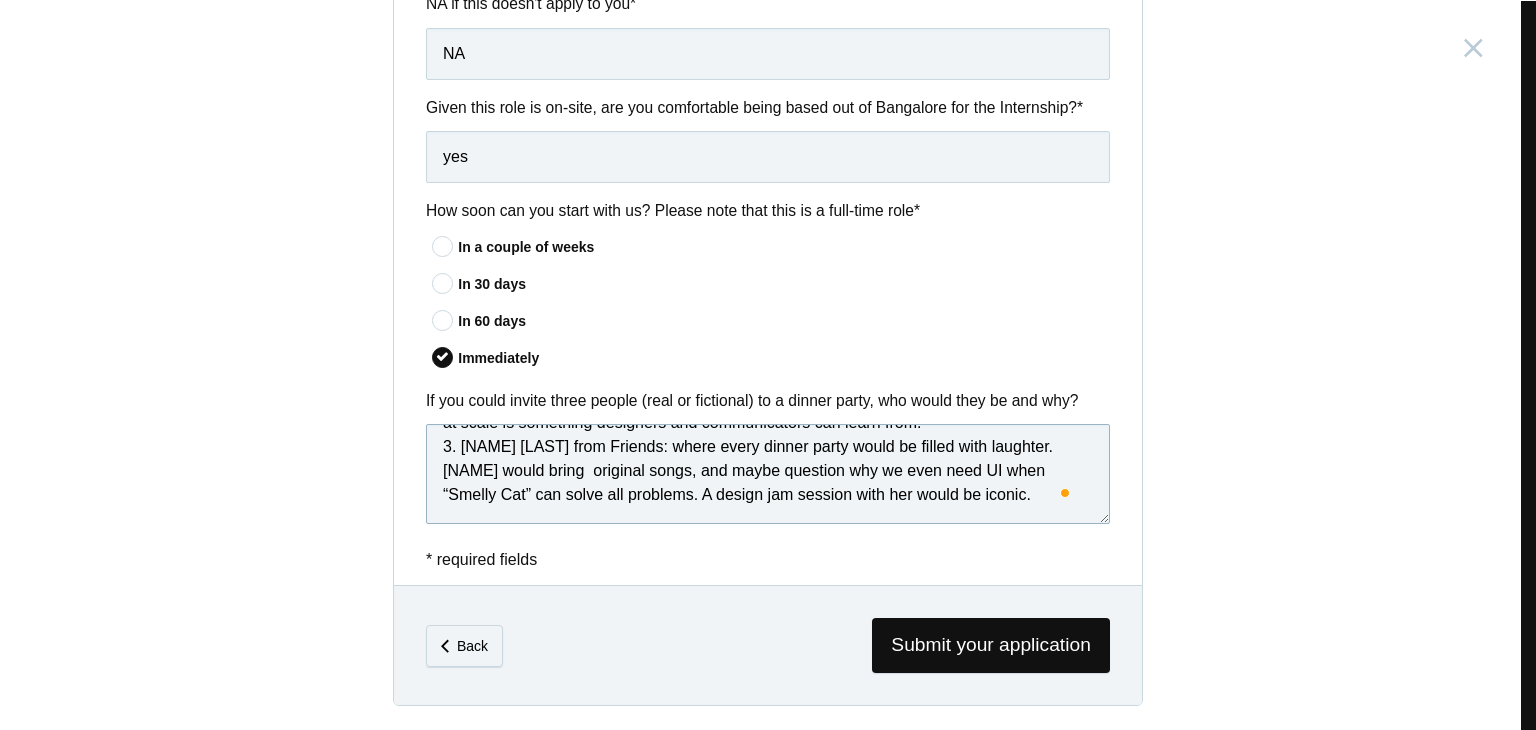 scroll, scrollTop: 125, scrollLeft: 0, axis: vertical 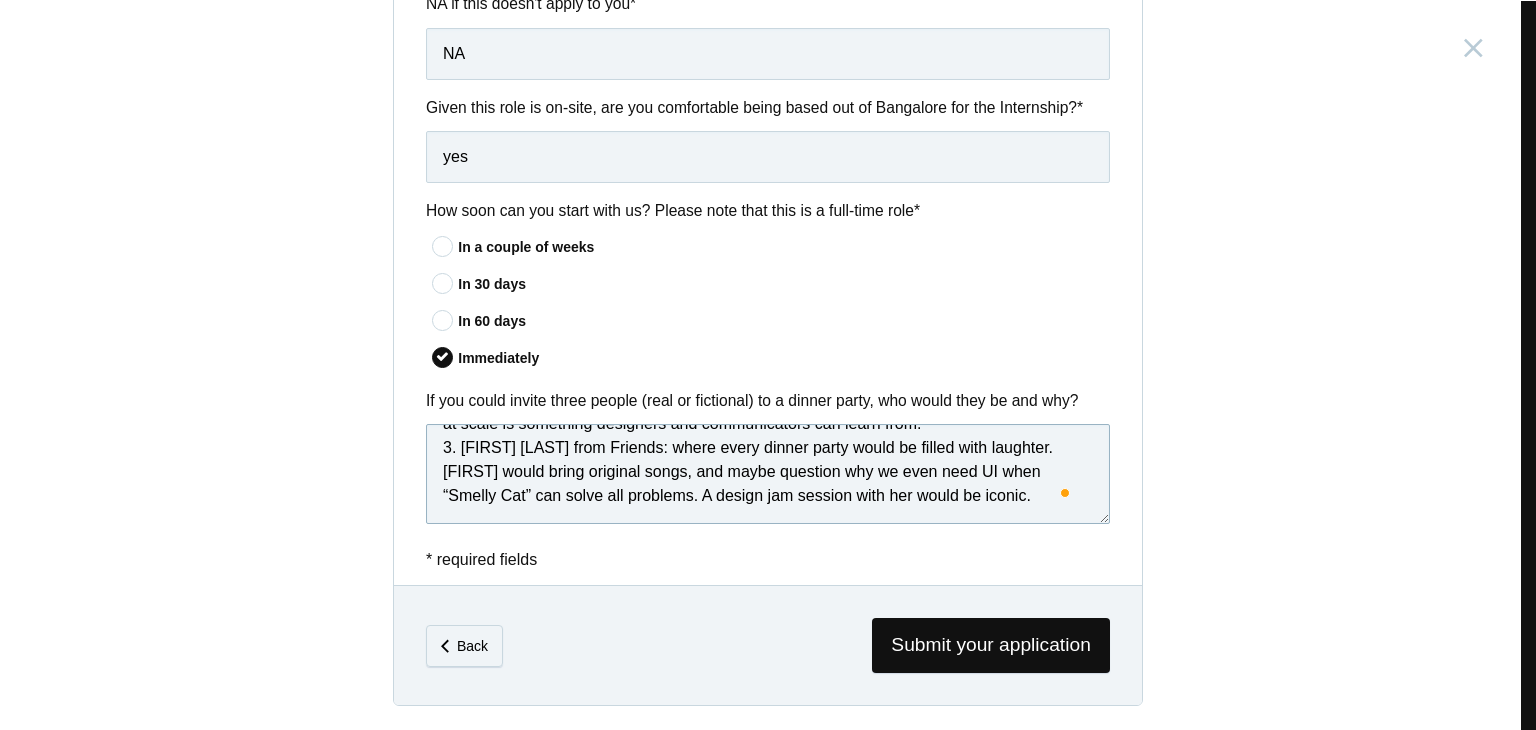 click on "1. Katrina Kaif: Because I love the way she deals with herself, and her business ideas are wonderful to run Kay Beauty. So I would learn something from her.
2. Narendra Modi:  I’d love to understand how he views branding, storytelling, and mass connection in the digital age. His ability to shape public narrative and influence perception at scale is something designers and communicators can learn from.
3. Phoebe Buffay from Friends: where every dinner party would be filled with laughter. Phoebe would bring original songs, and maybe question why we even need UI when “Smelly Cat” can solve all problems. A design jam session with her would be iconic." at bounding box center [768, 474] 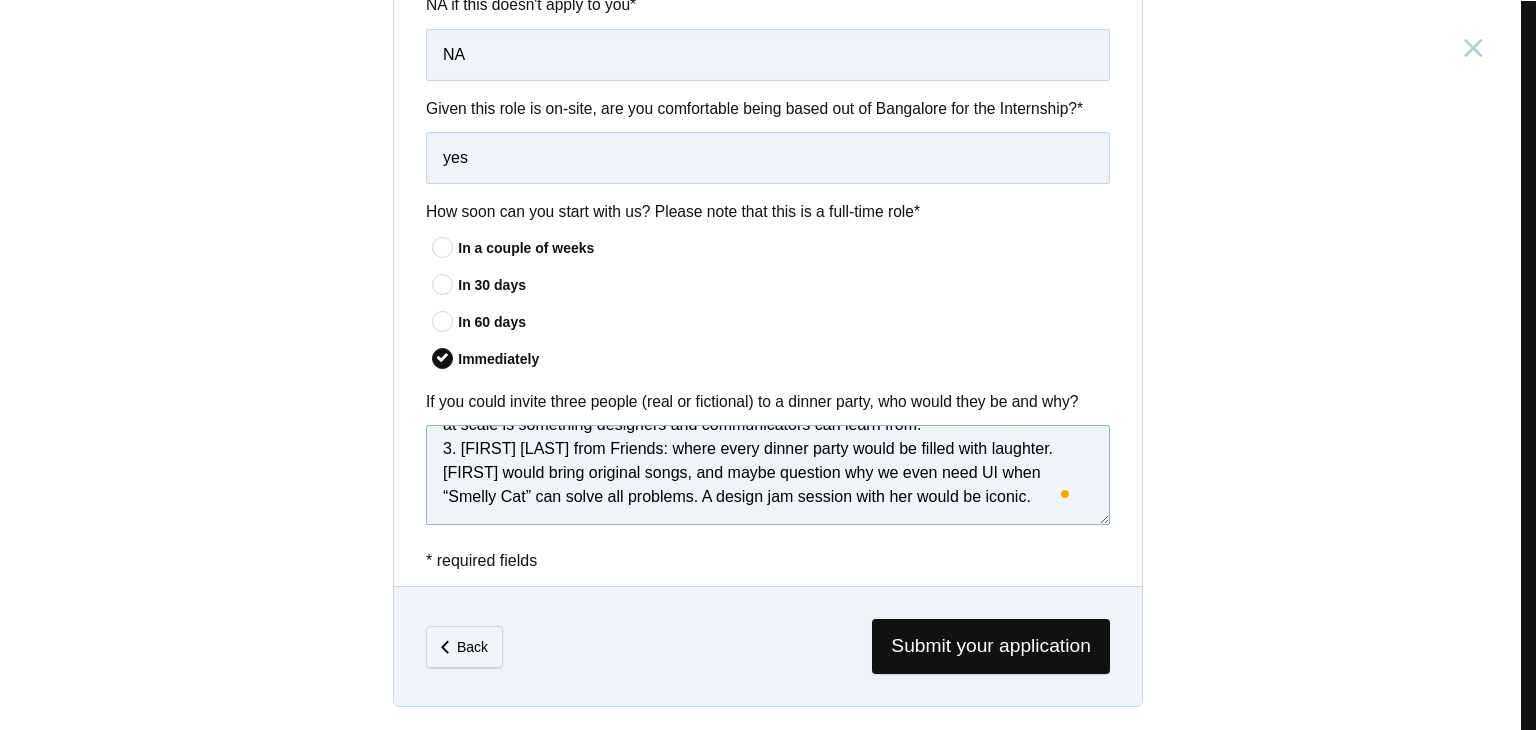 scroll, scrollTop: 1615, scrollLeft: 0, axis: vertical 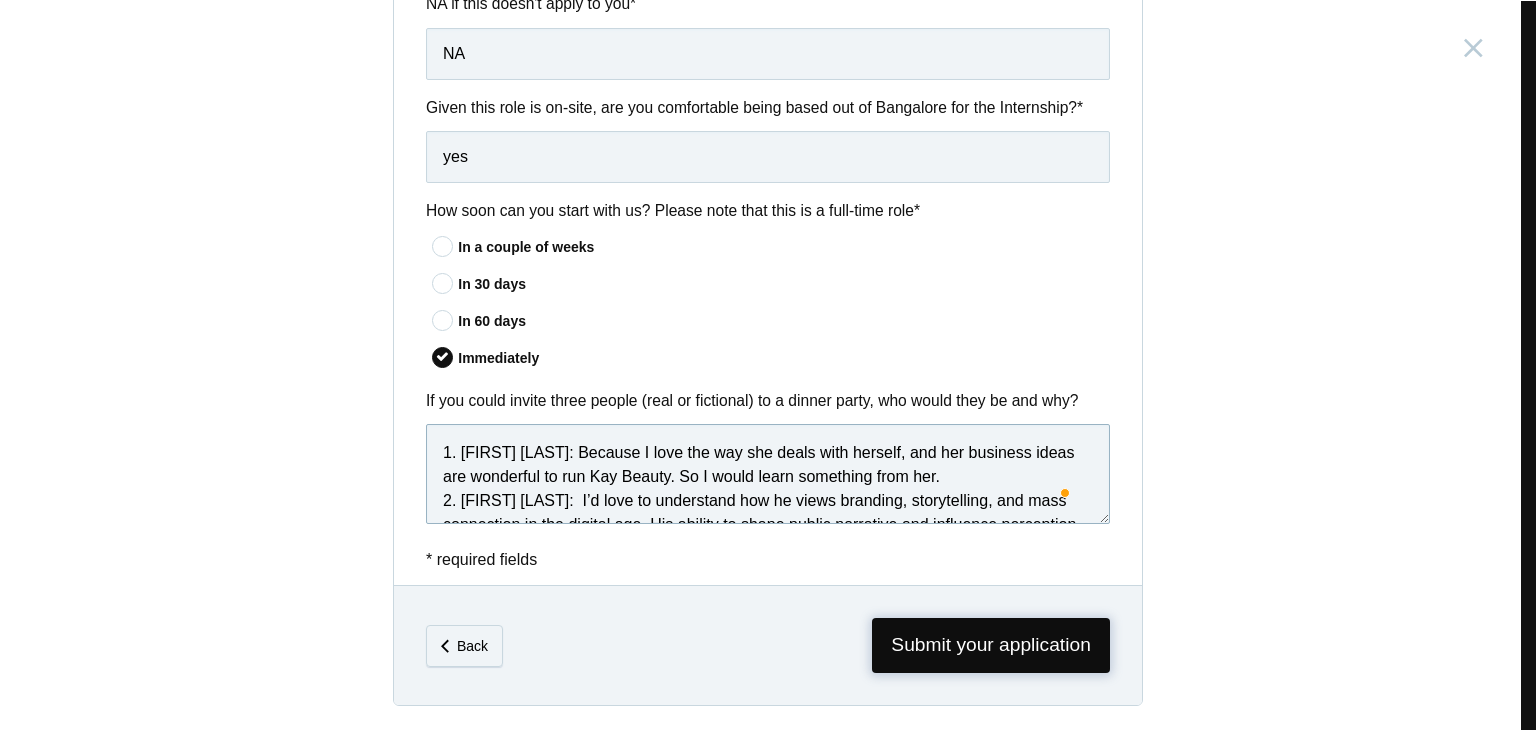 type on "1. Katrina Kaif: Because I love the way she deals with herself, and her business ideas are wonderful to run Kay Beauty. So I would learn something from her.
2. Narendra Modi:  I’d love to understand how he views branding, storytelling, and mass connection in the digital age. His ability to shape public narrative and influence perception at scale is something designers and communicators can learn from.
3. Phoebe Buffay from Friends: where every dinner party would be filled with laughter. Phoebe would bring original songs, and maybe question why we even need UI when “Smelly Cat” can solve all problems. A design jam session with her would be iconic." 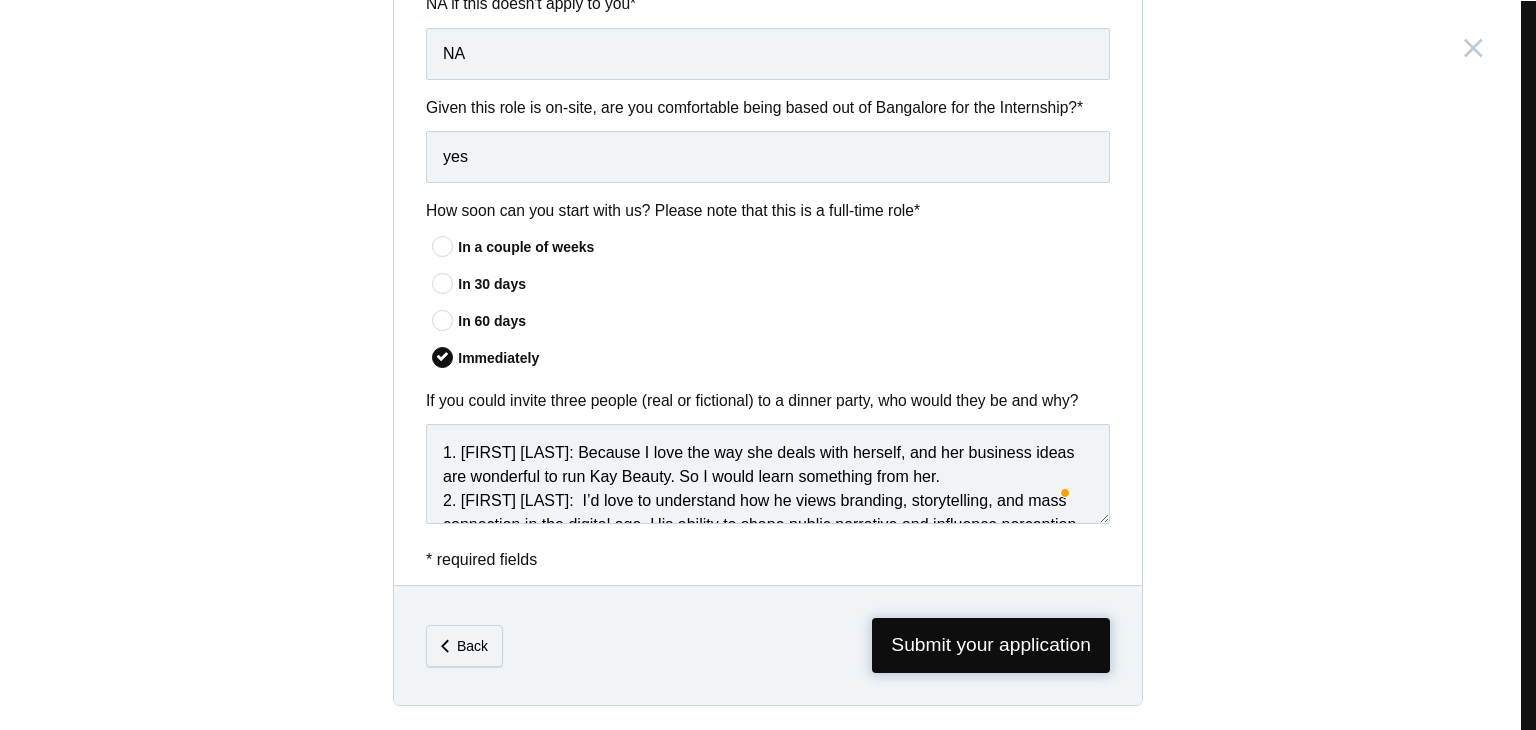 click on "Submit your application" at bounding box center [991, 645] 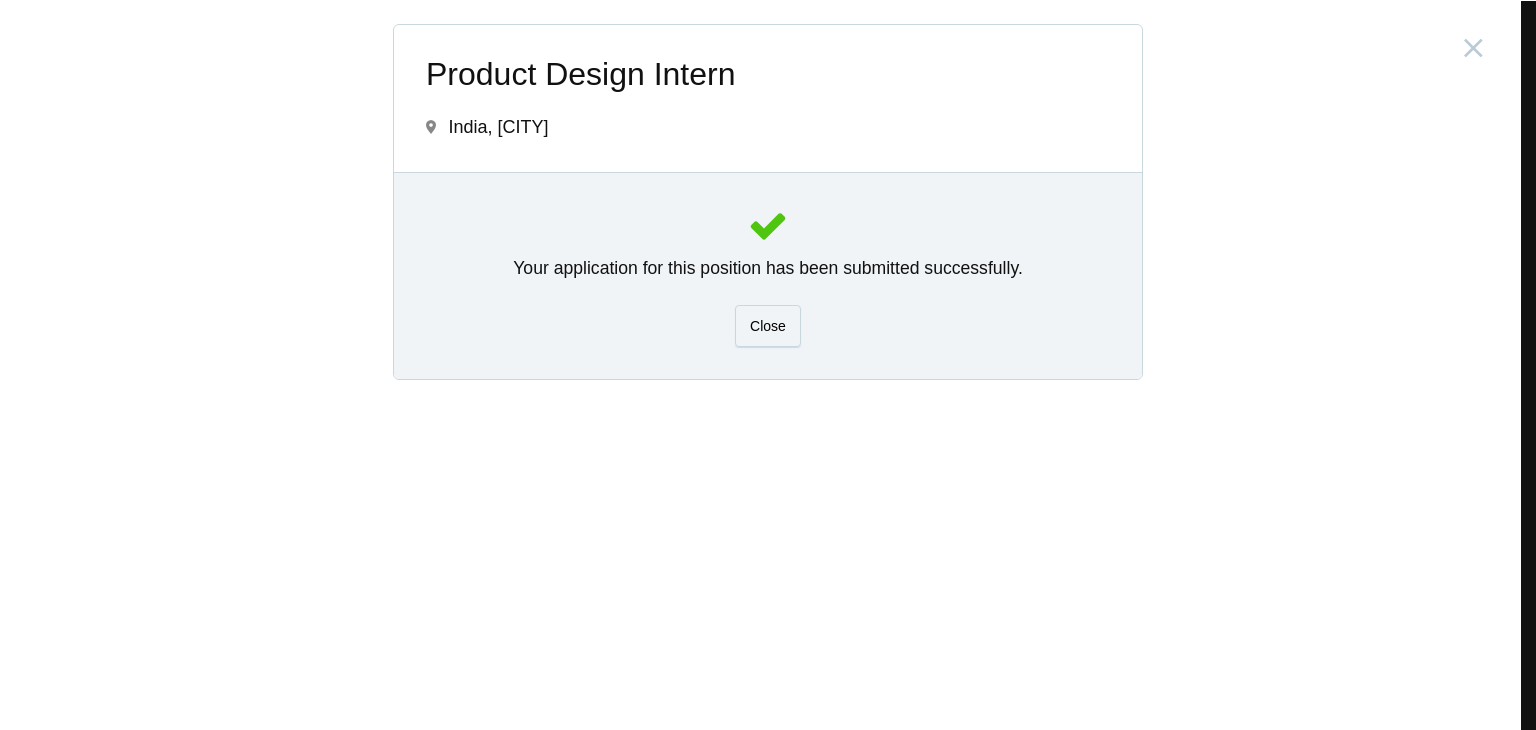 scroll, scrollTop: 0, scrollLeft: 0, axis: both 